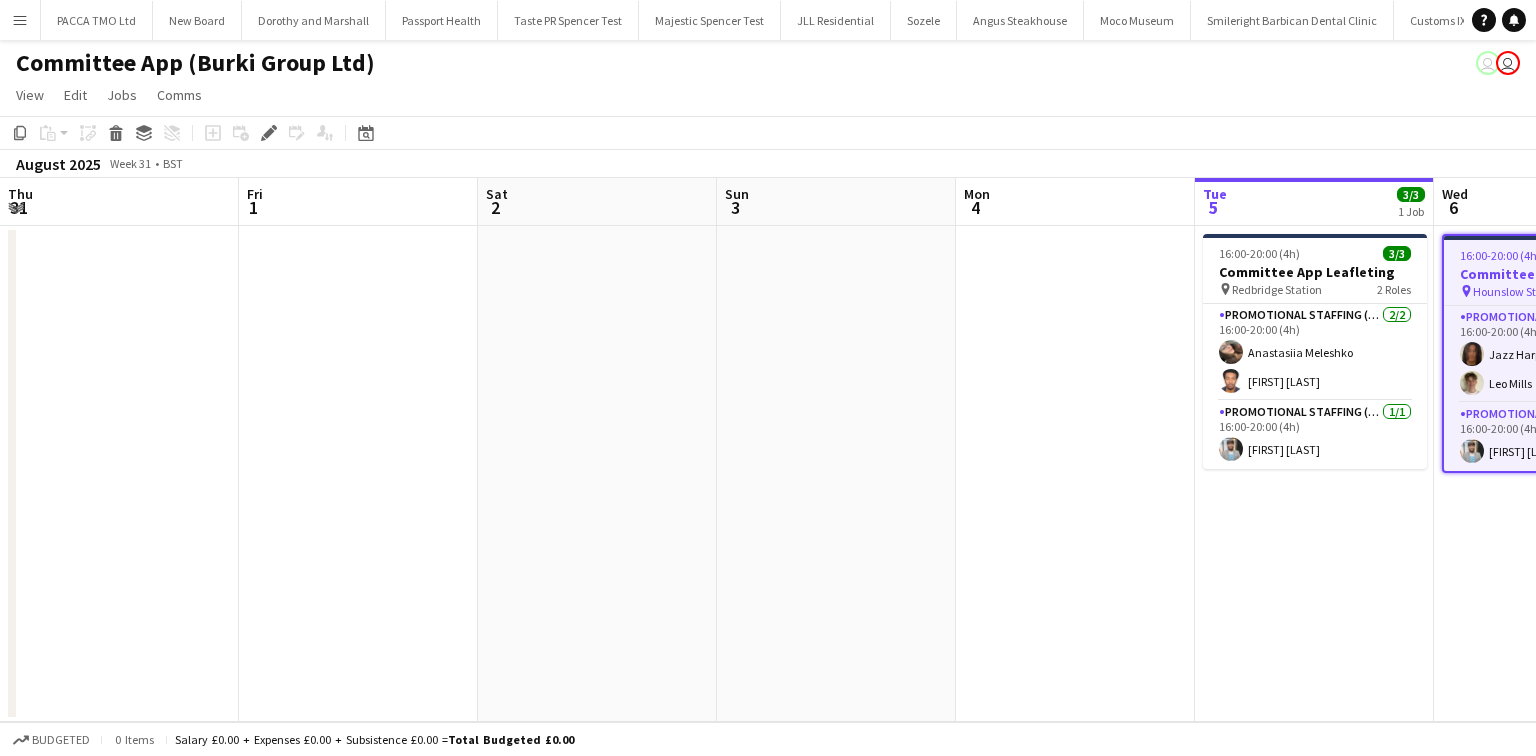 scroll, scrollTop: 0, scrollLeft: 0, axis: both 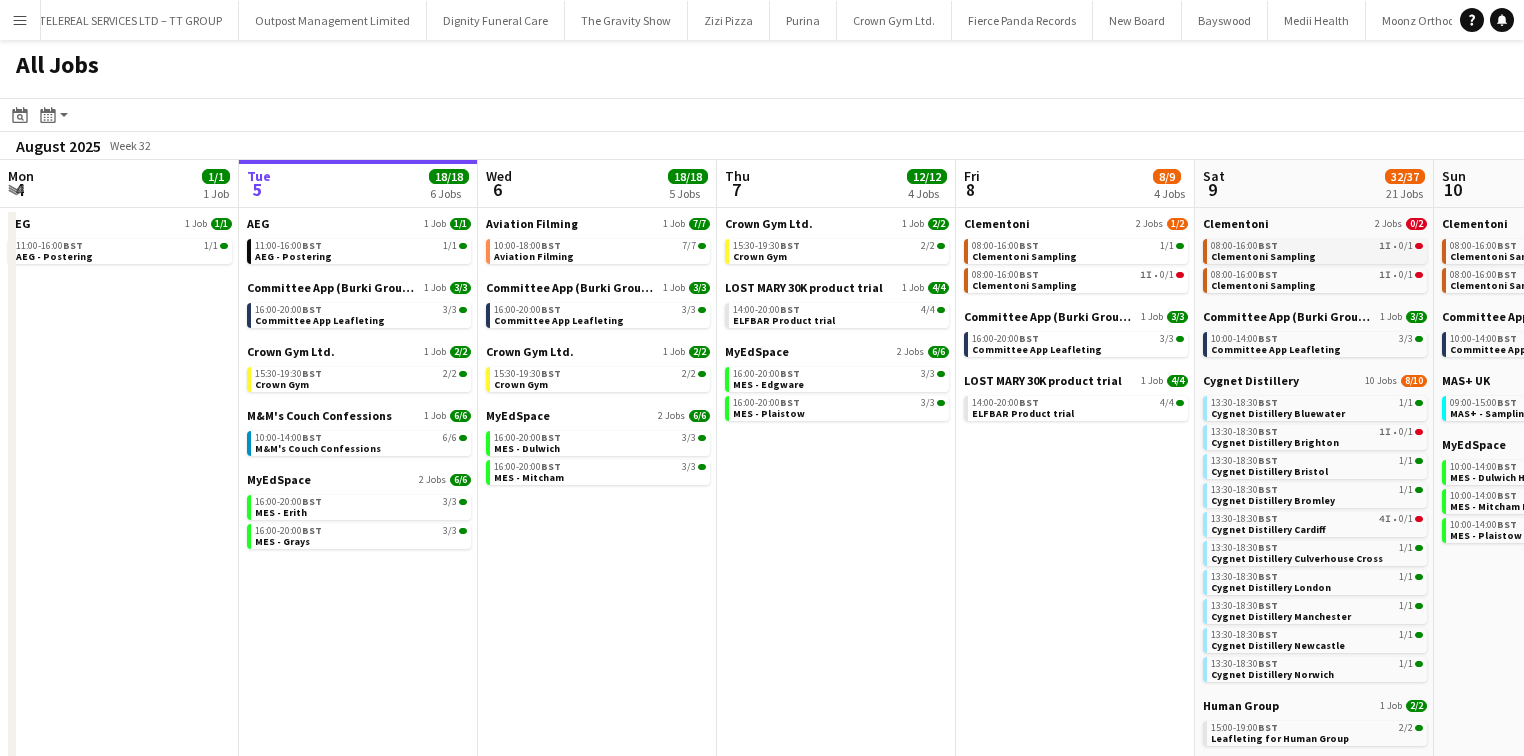 click on "08:00-16:00    BST" at bounding box center (1244, 246) 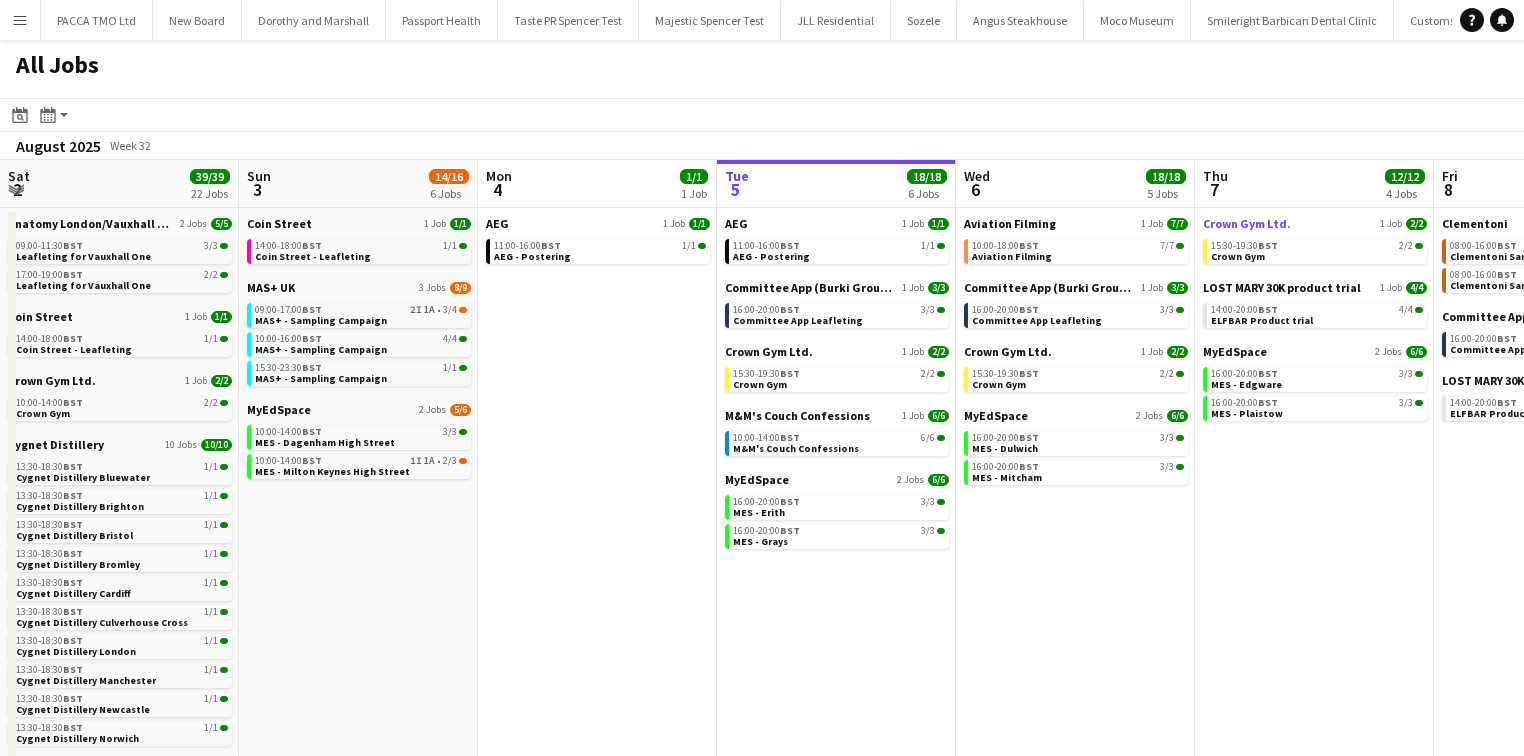 scroll, scrollTop: 0, scrollLeft: 0, axis: both 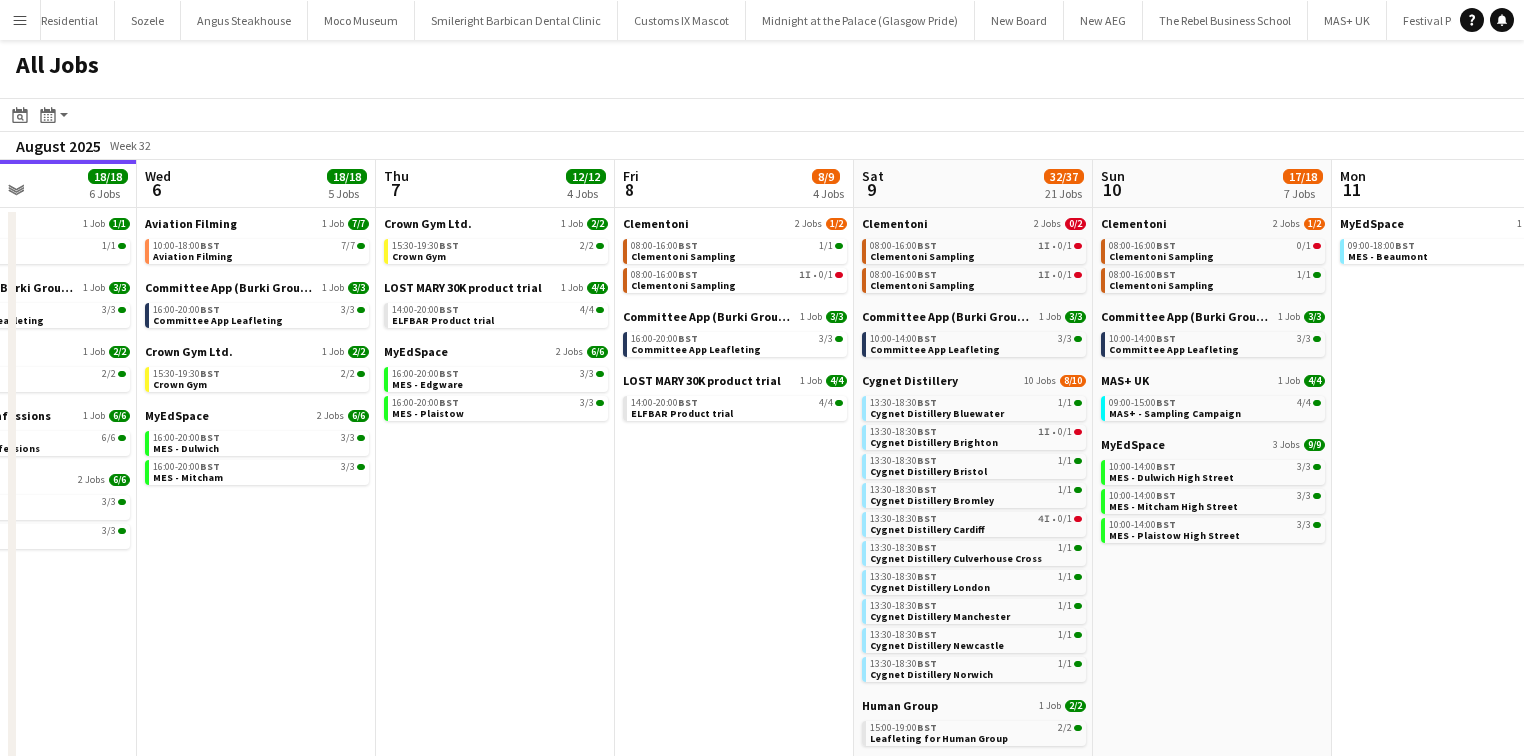 click on "Menu" at bounding box center [20, 20] 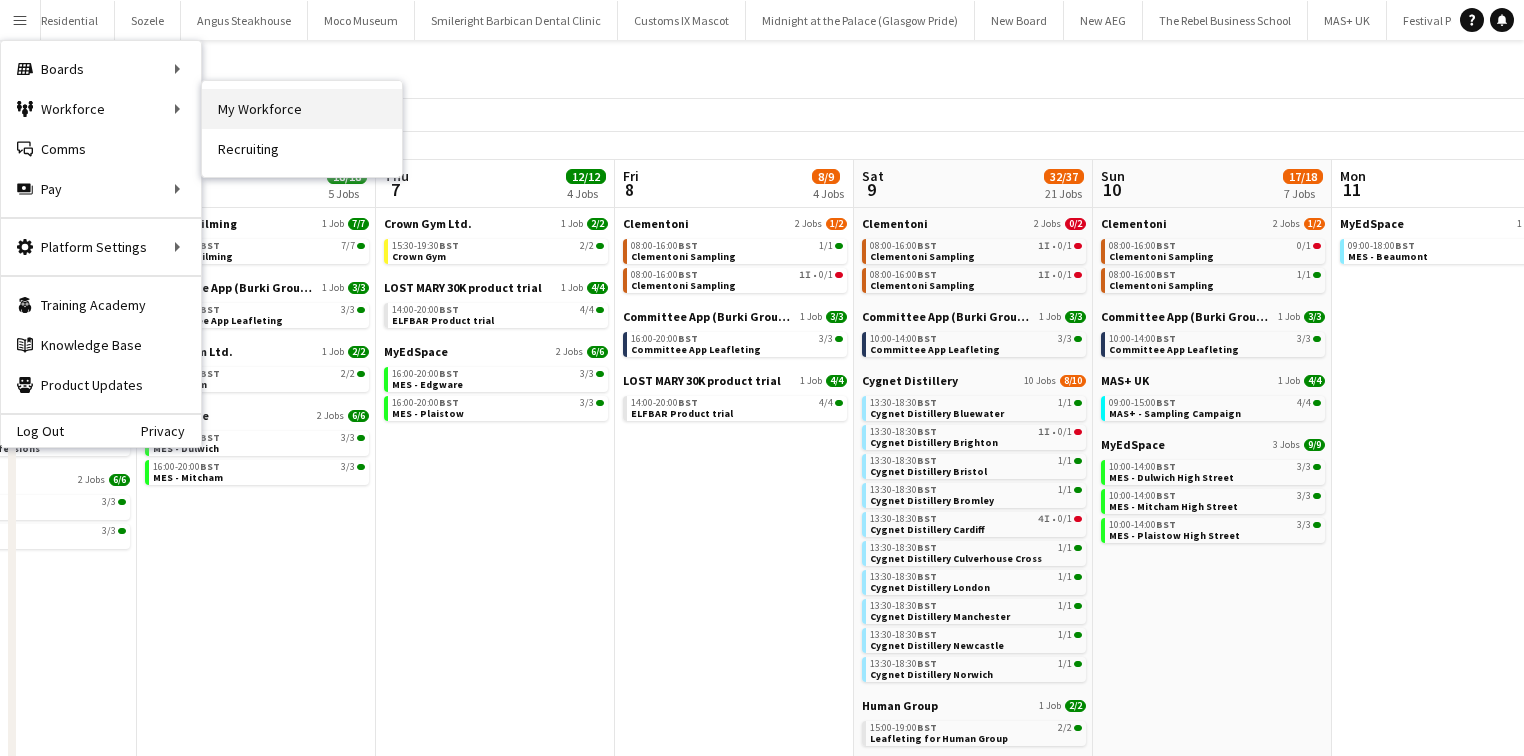 click on "My Workforce" at bounding box center (302, 109) 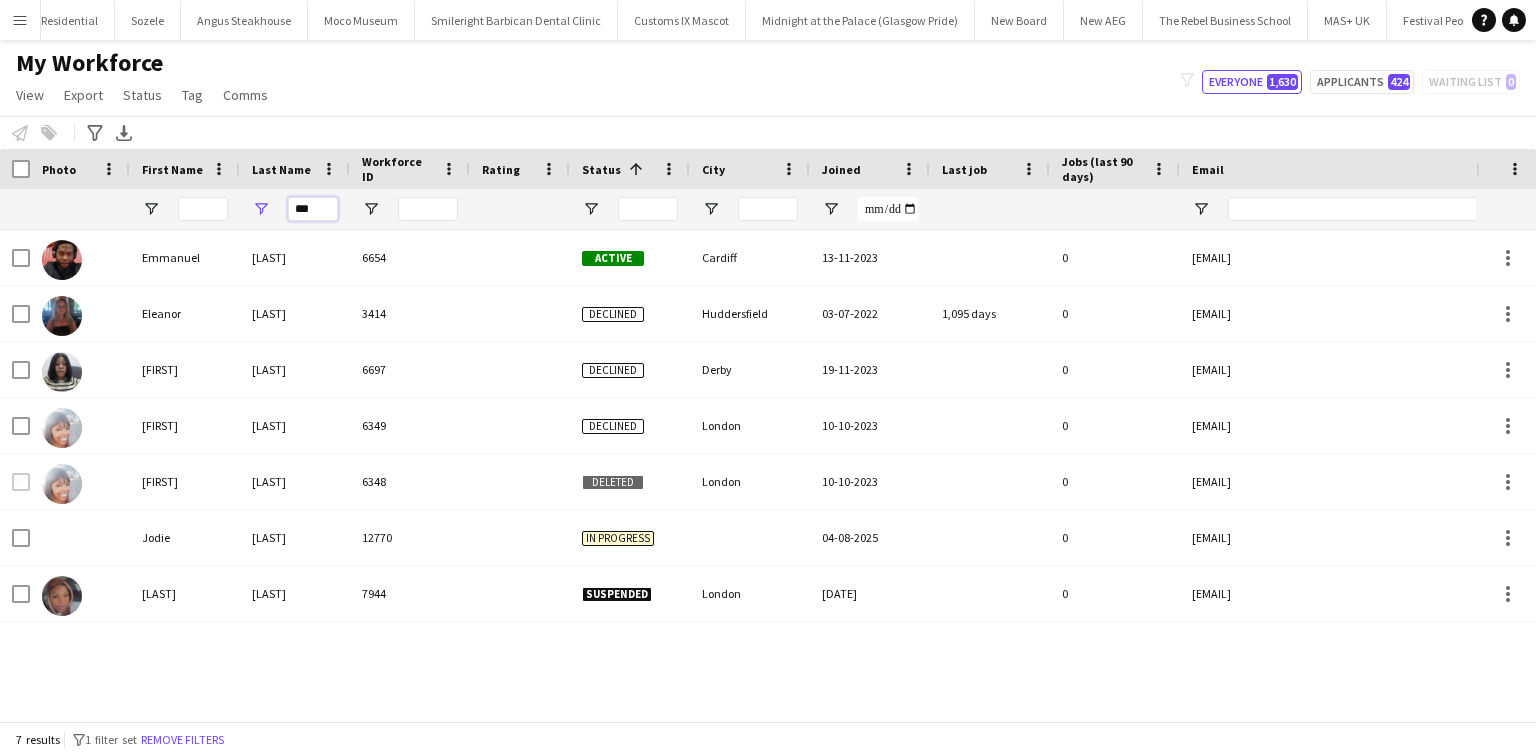 click on "***" at bounding box center [313, 209] 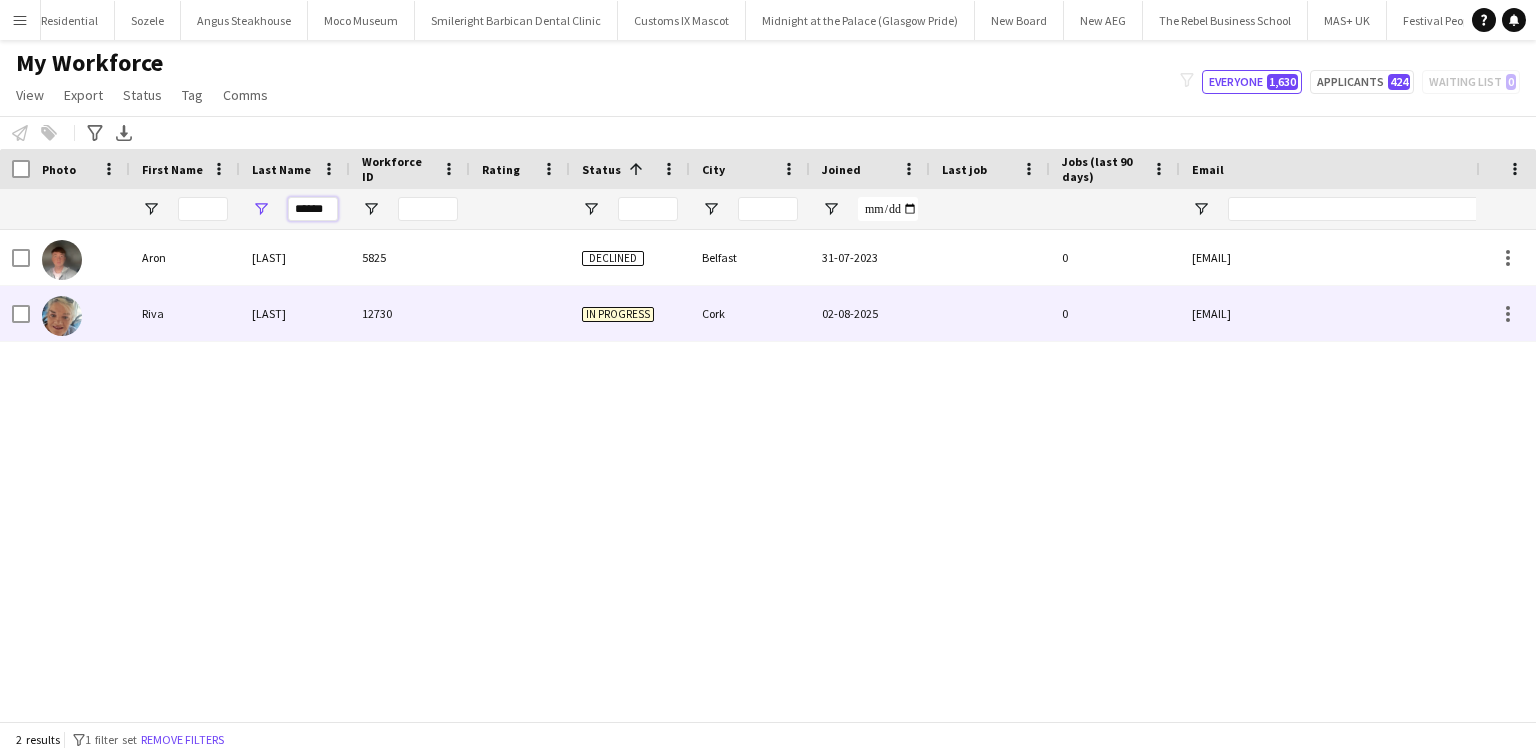 type on "******" 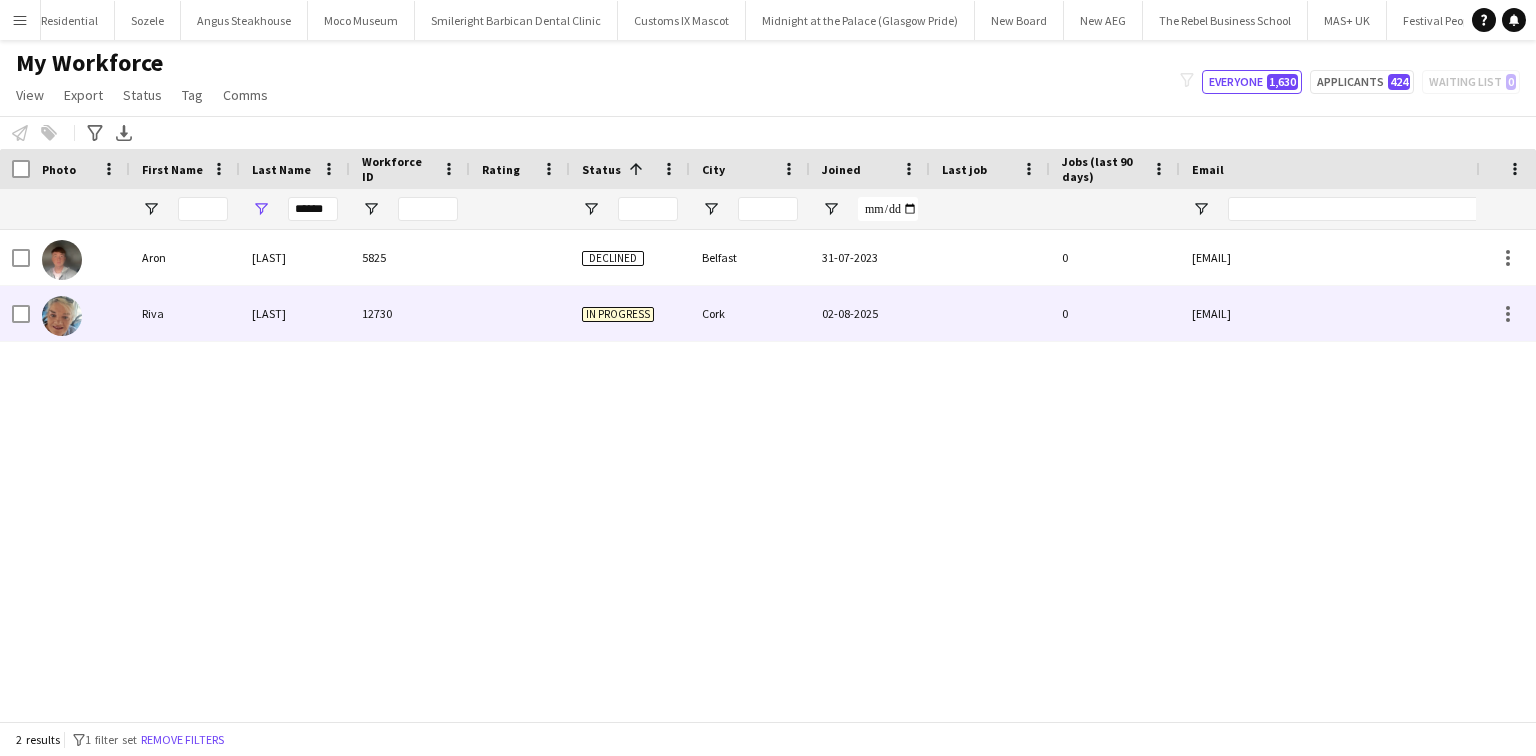 click on "Lawlor" at bounding box center [295, 313] 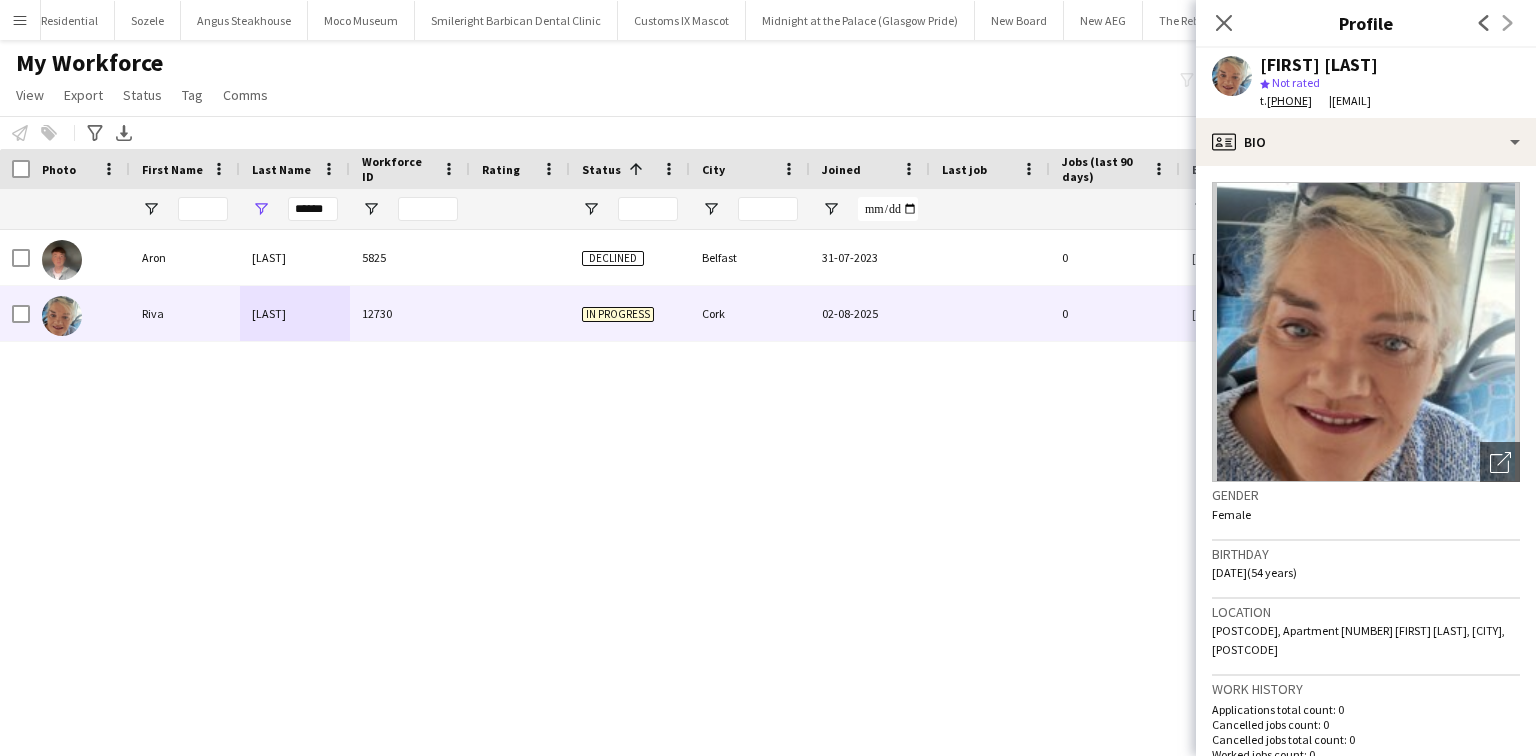 drag, startPoint x: 1372, startPoint y: 103, endPoint x: 1494, endPoint y: 99, distance: 122.06556 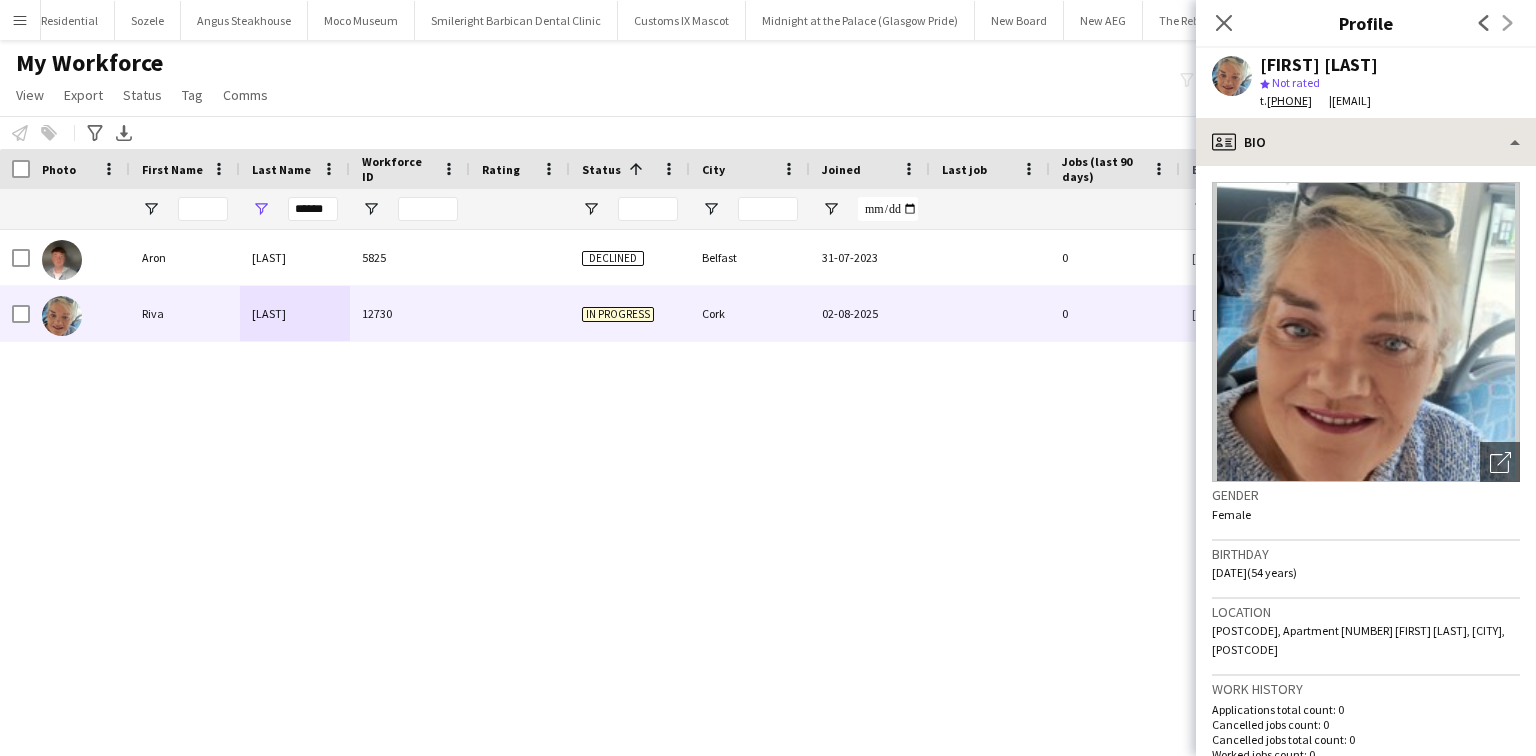 copy on "rivalawlor42@gmail.com" 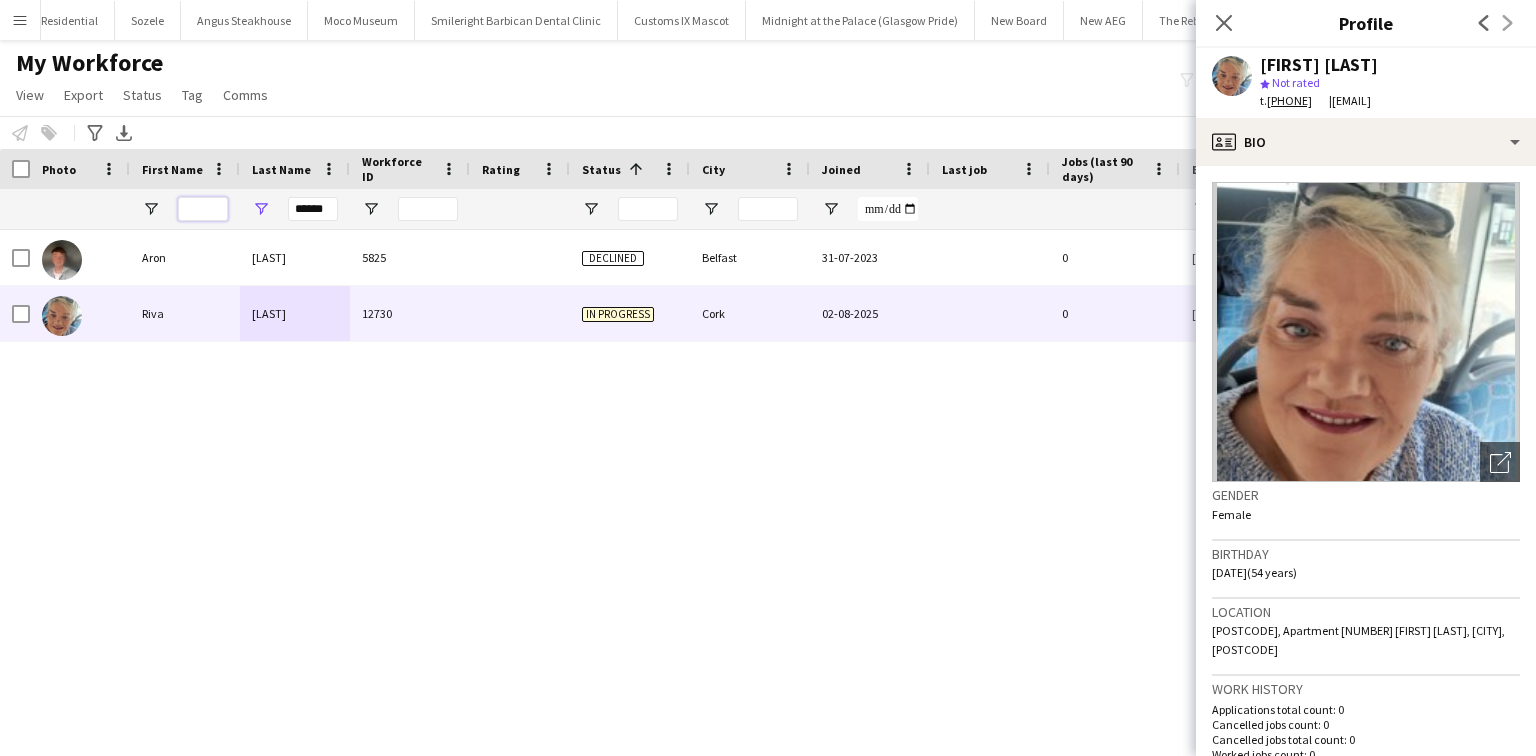click at bounding box center (203, 209) 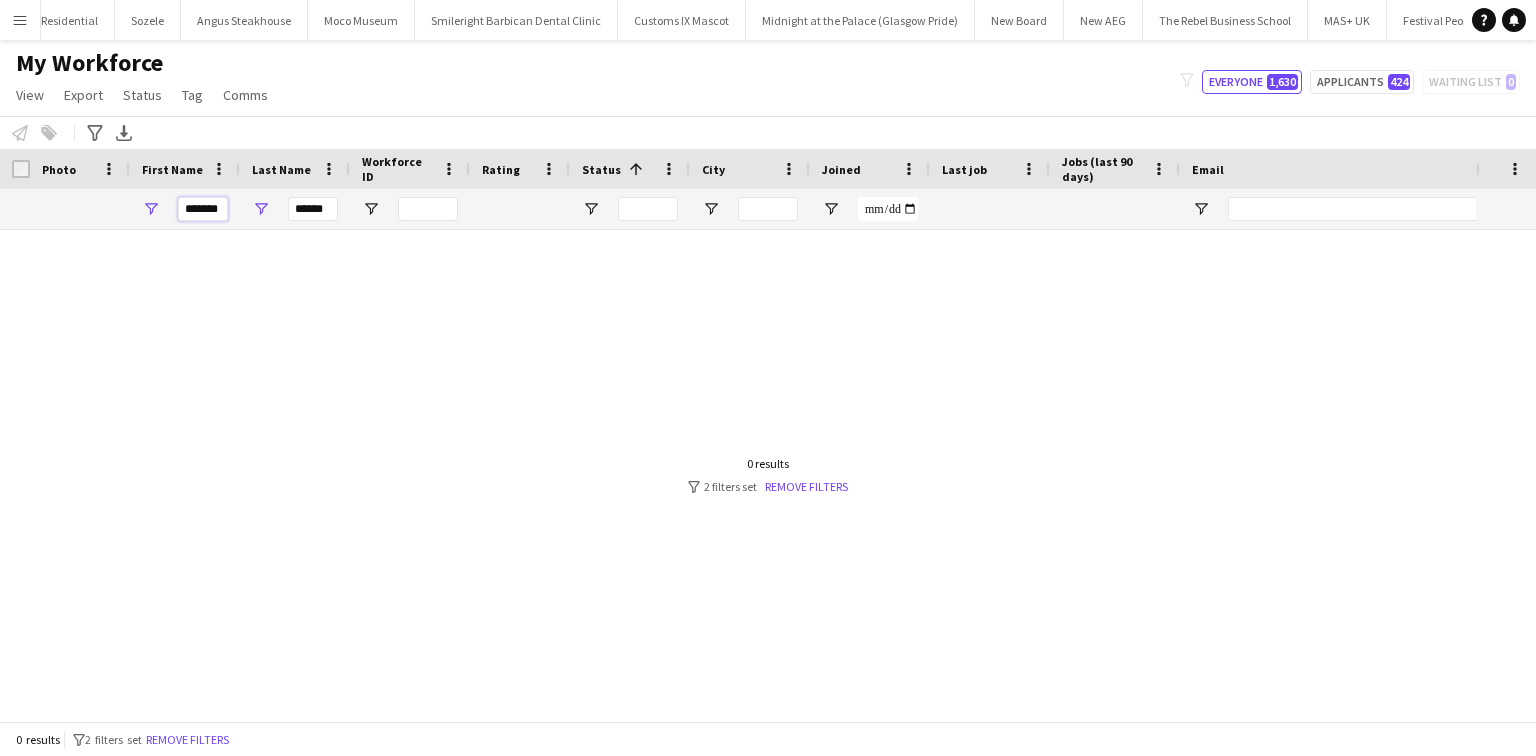 type on "*******" 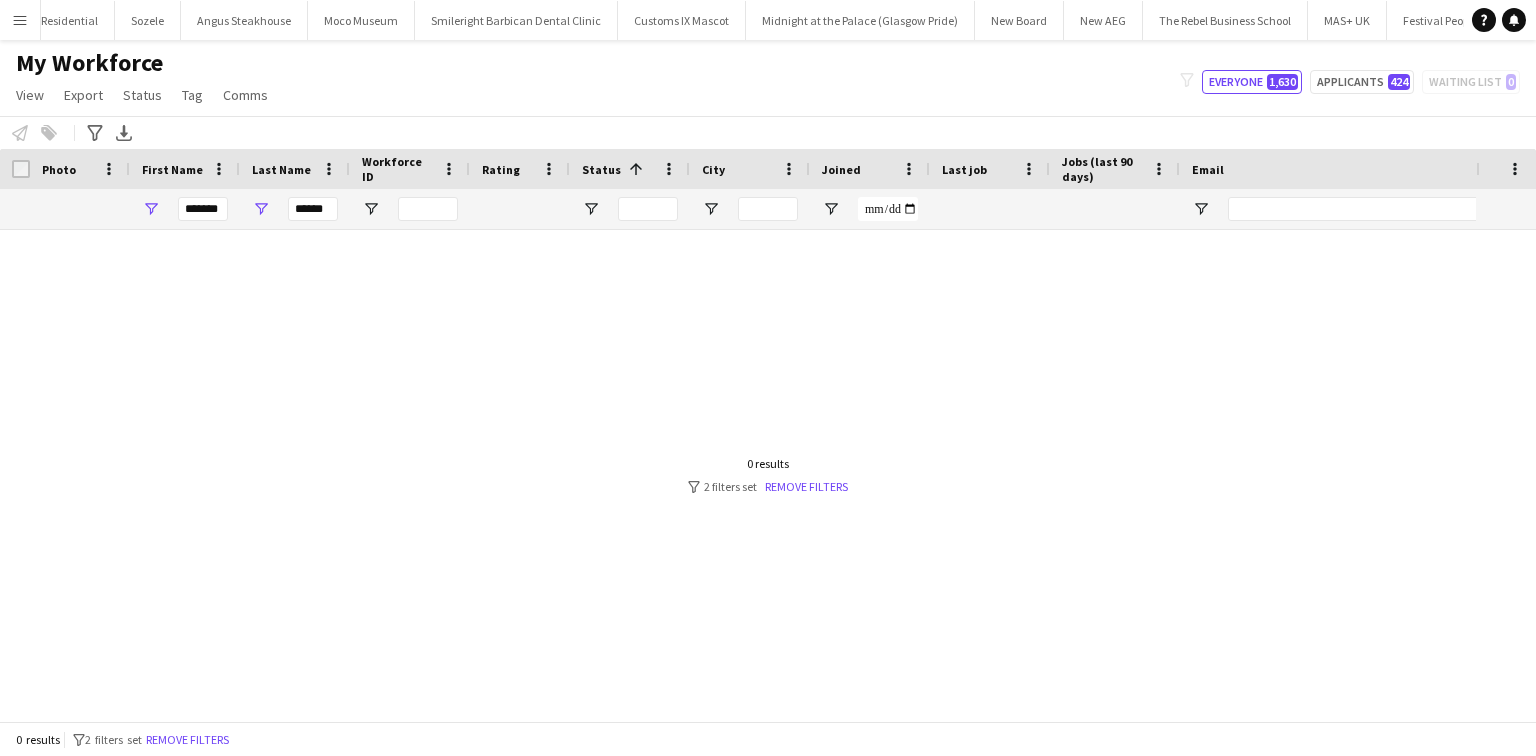 click on "******" at bounding box center (313, 209) 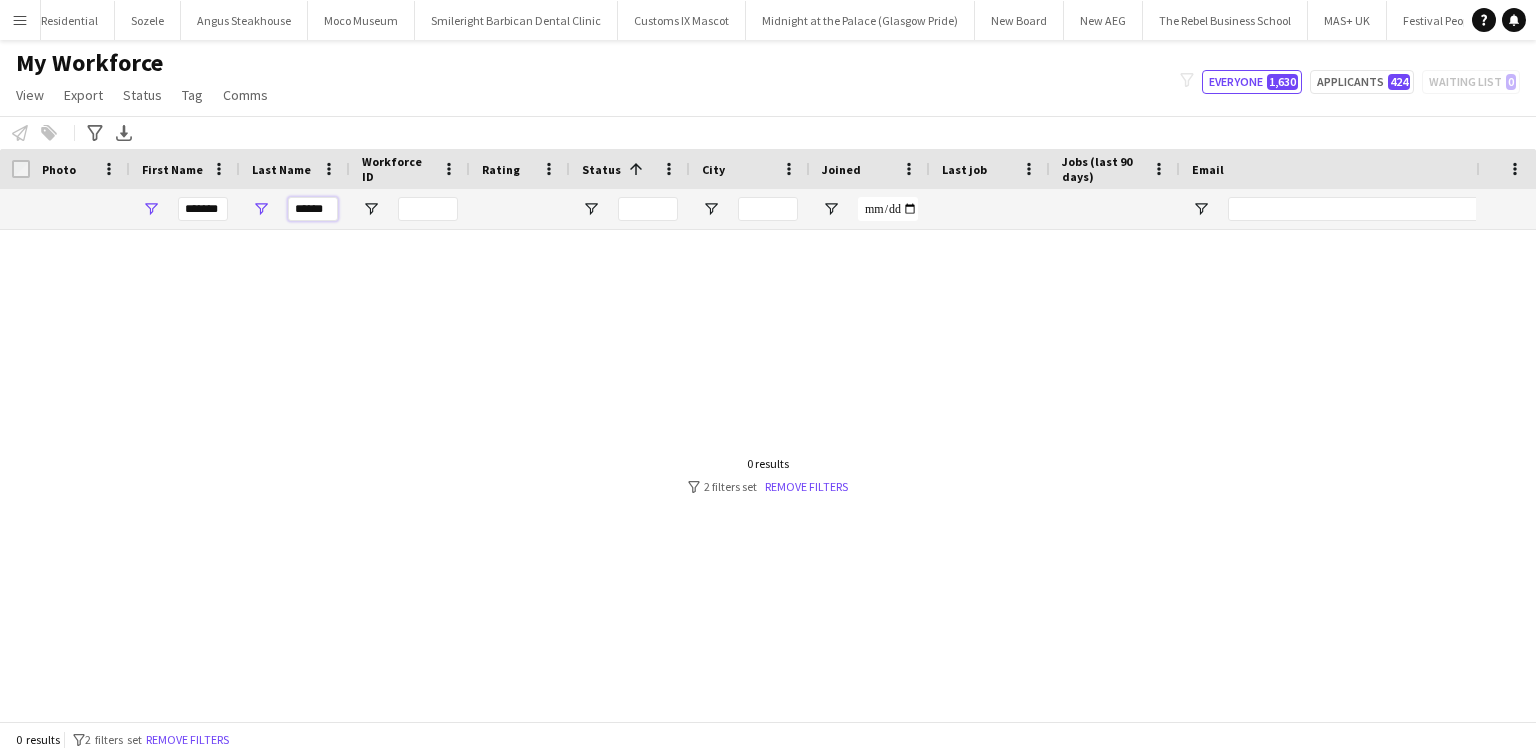 click on "******" at bounding box center [313, 209] 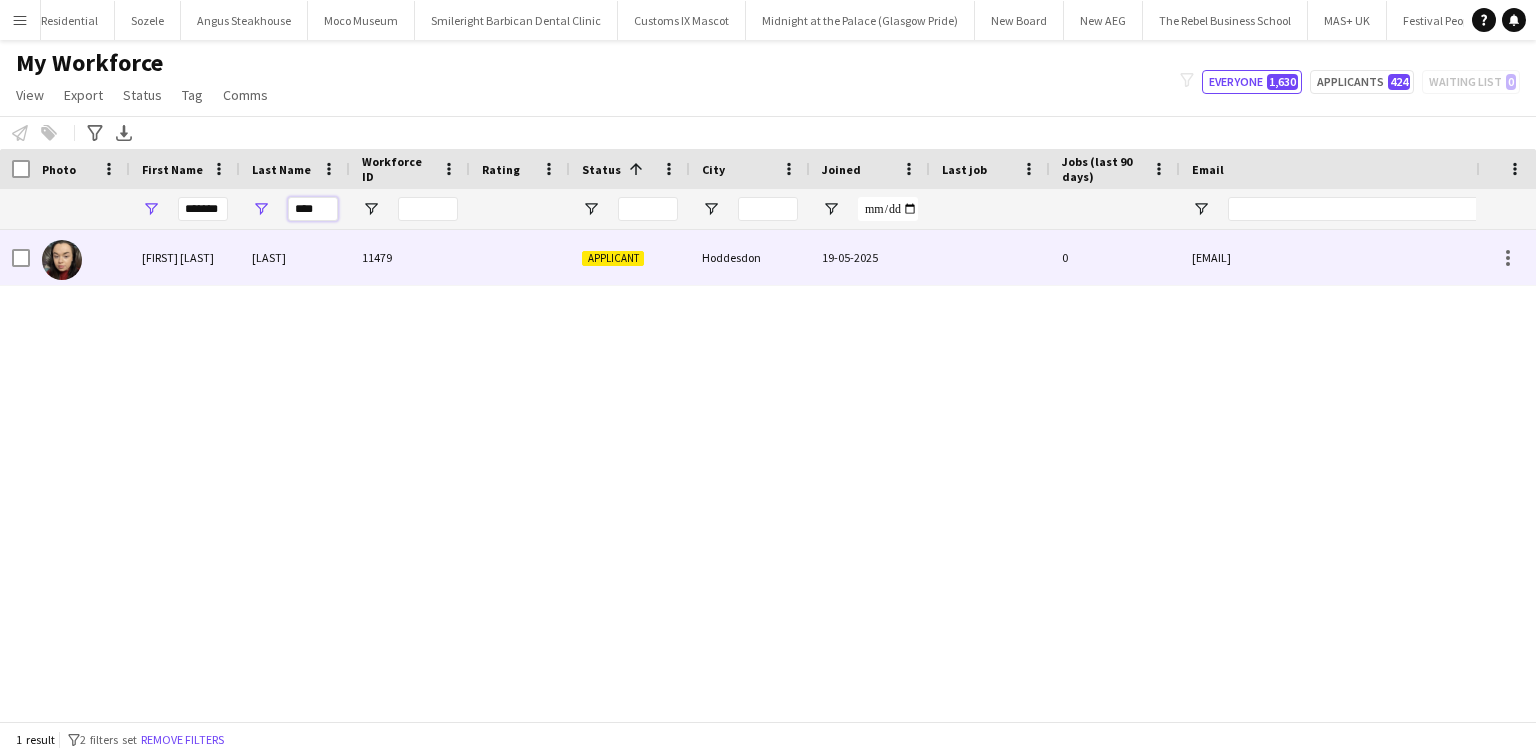 type on "****" 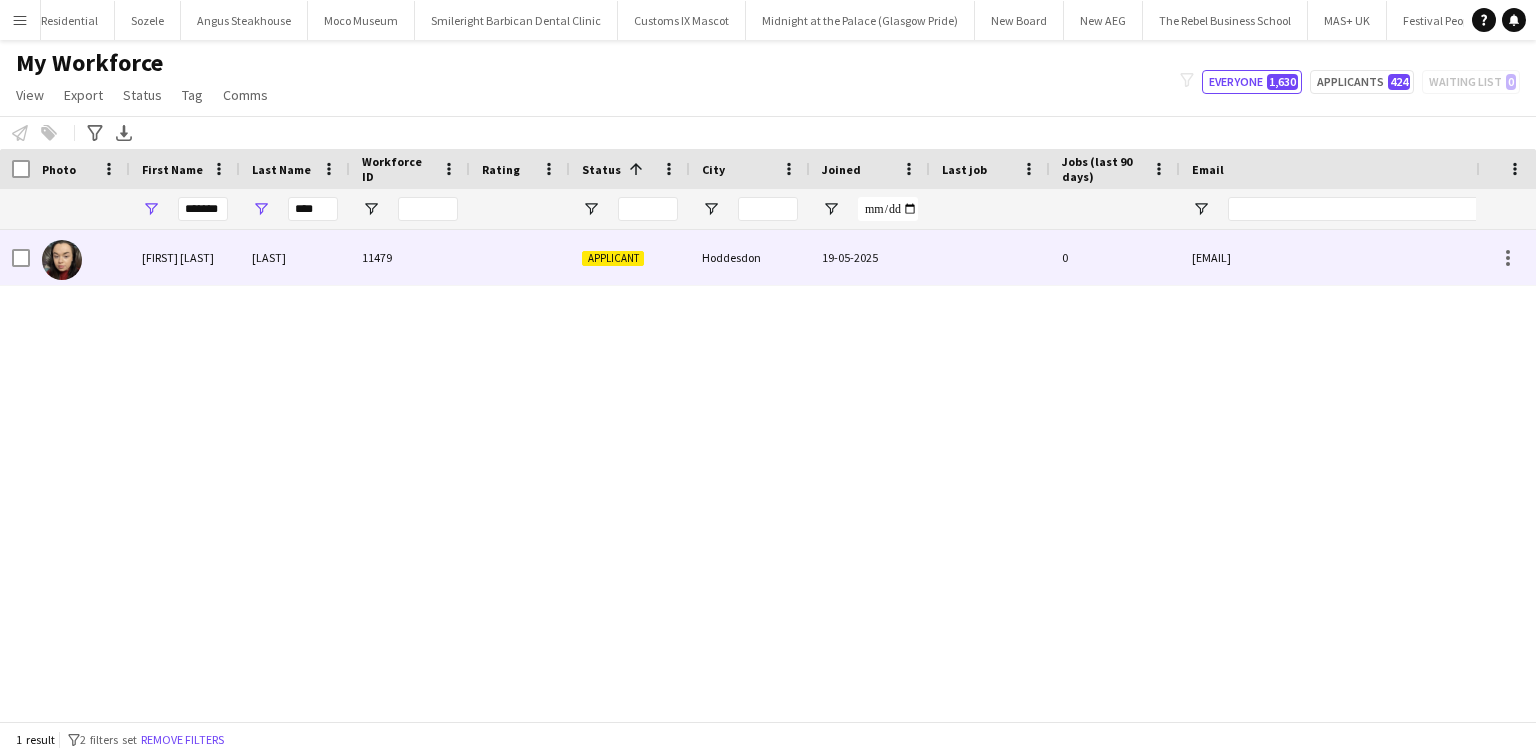 click on "Philbin" at bounding box center (295, 257) 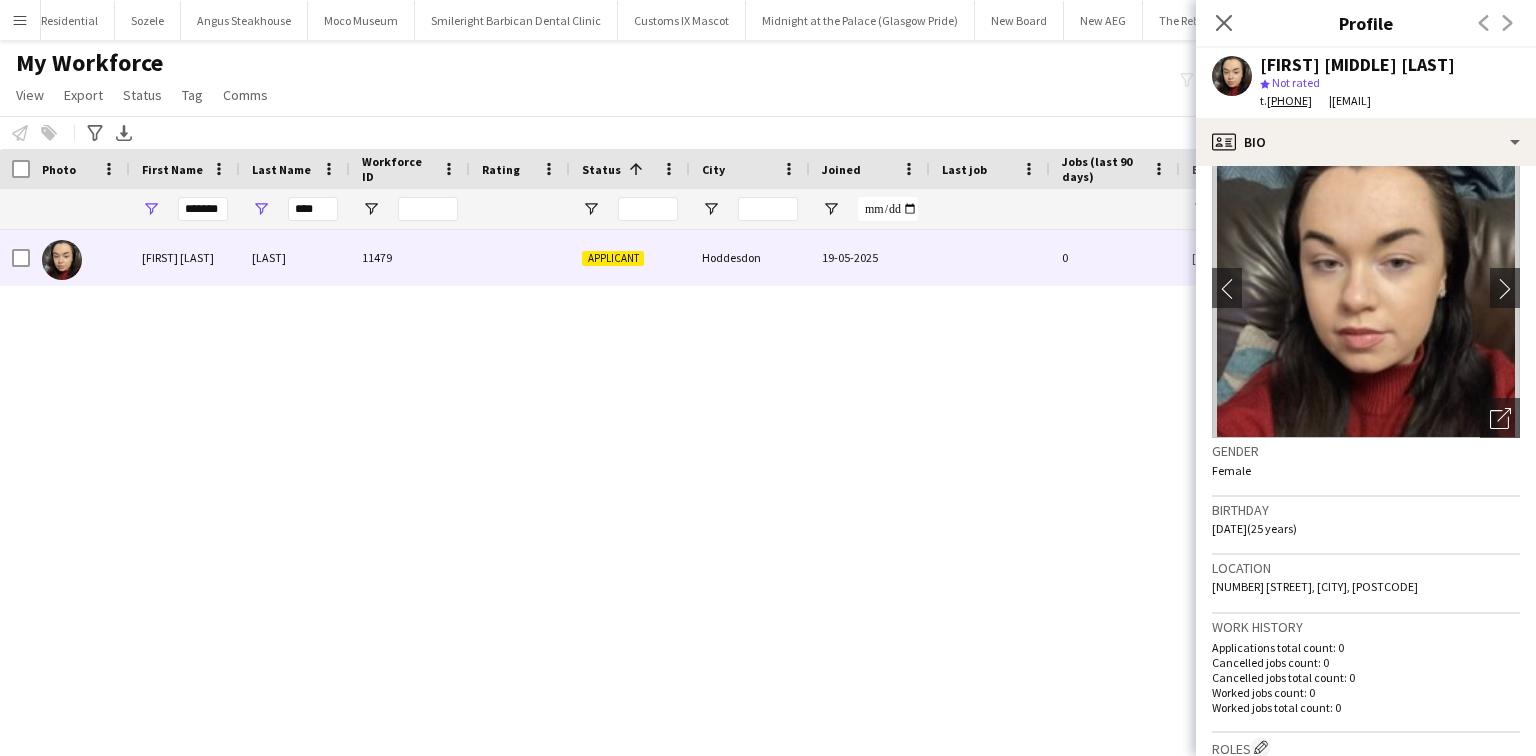 scroll, scrollTop: 0, scrollLeft: 0, axis: both 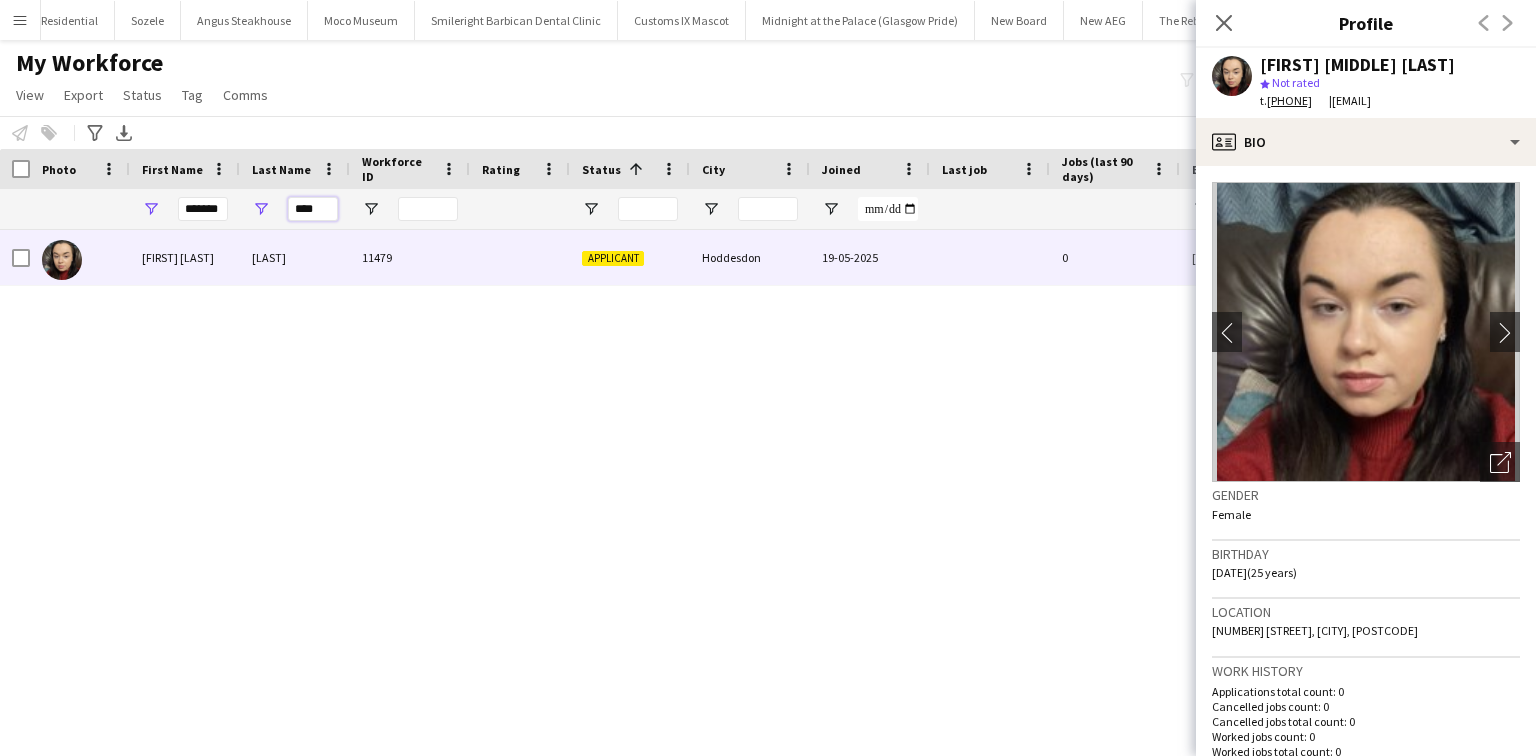 click on "****" at bounding box center (313, 209) 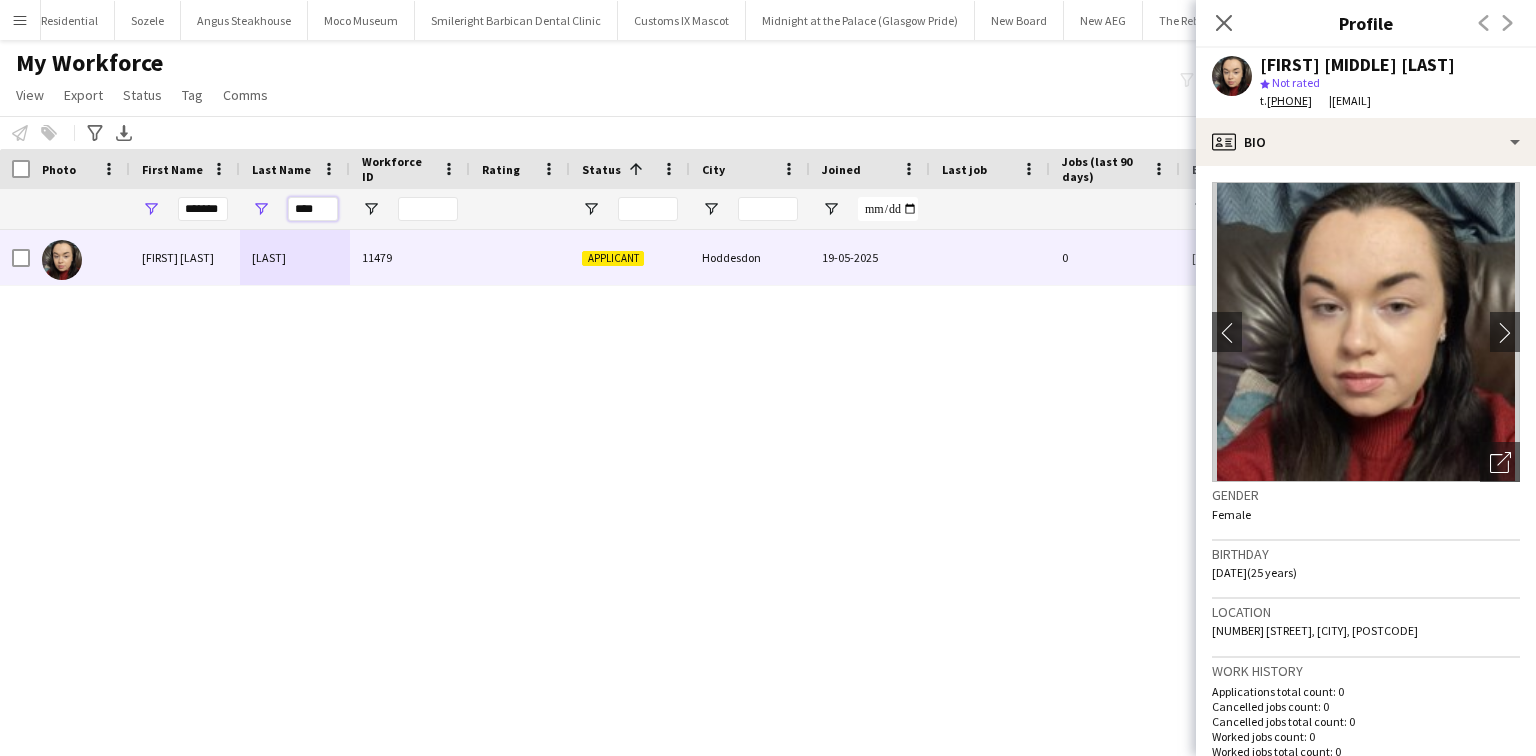 click on "****" at bounding box center (313, 209) 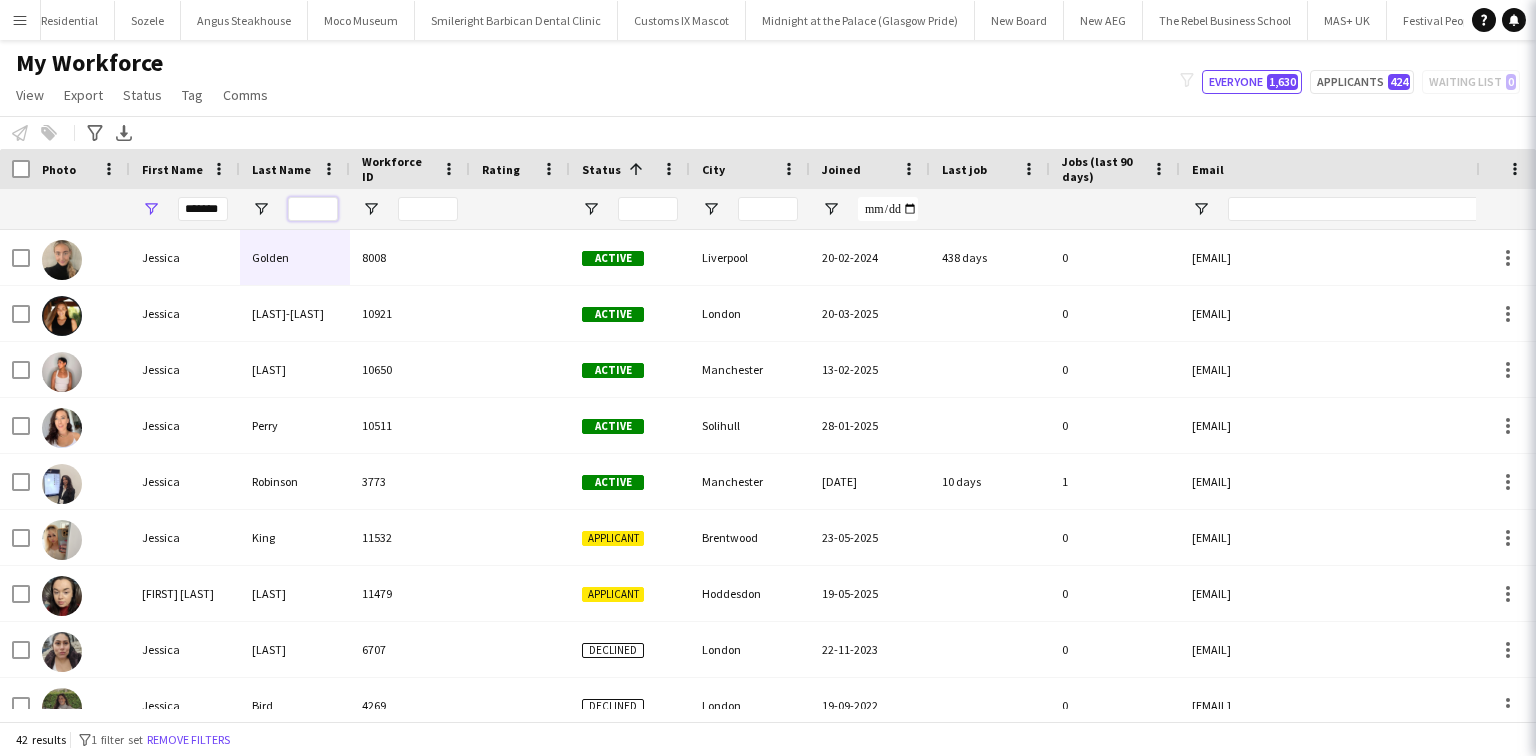 type 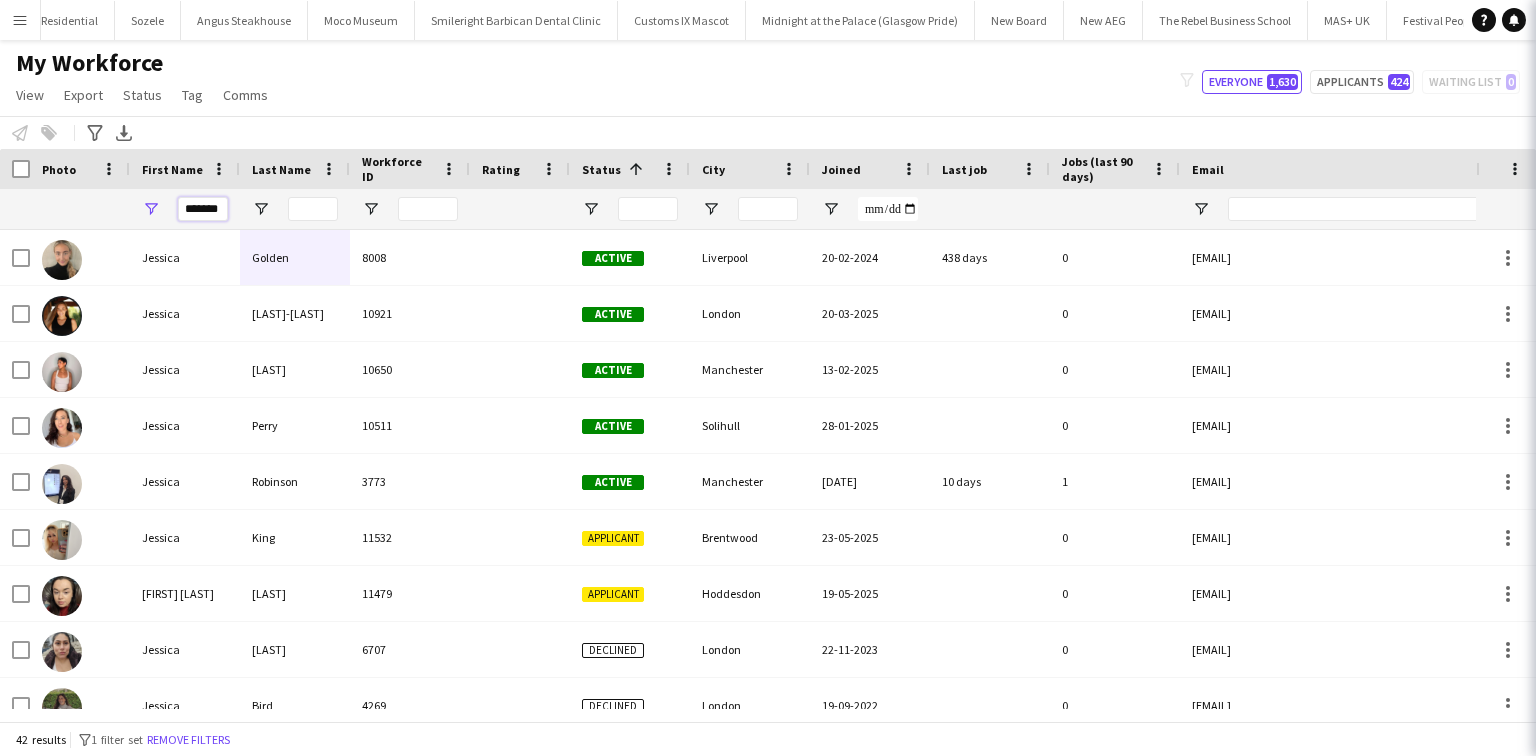 click on "*******" at bounding box center (203, 209) 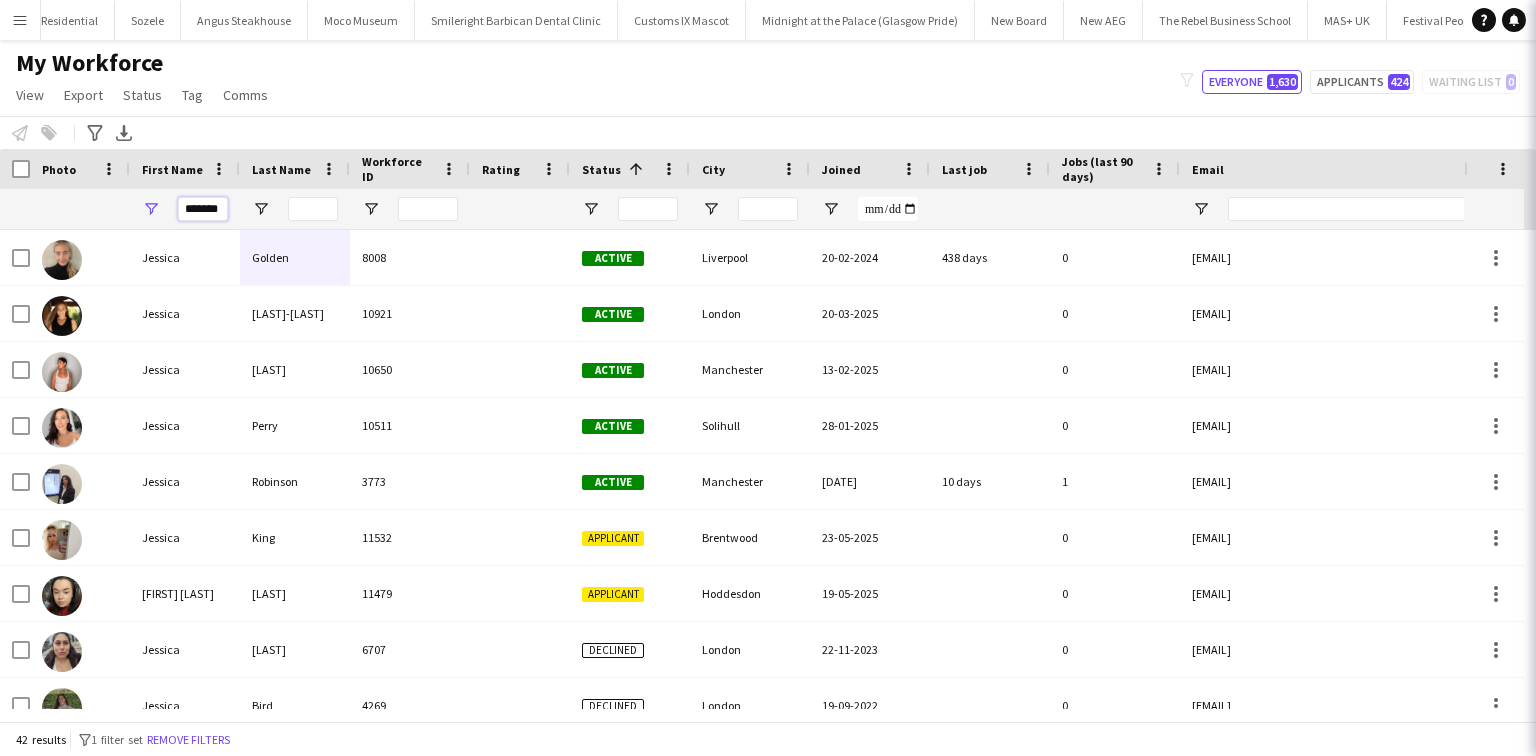 click on "*******" at bounding box center [203, 209] 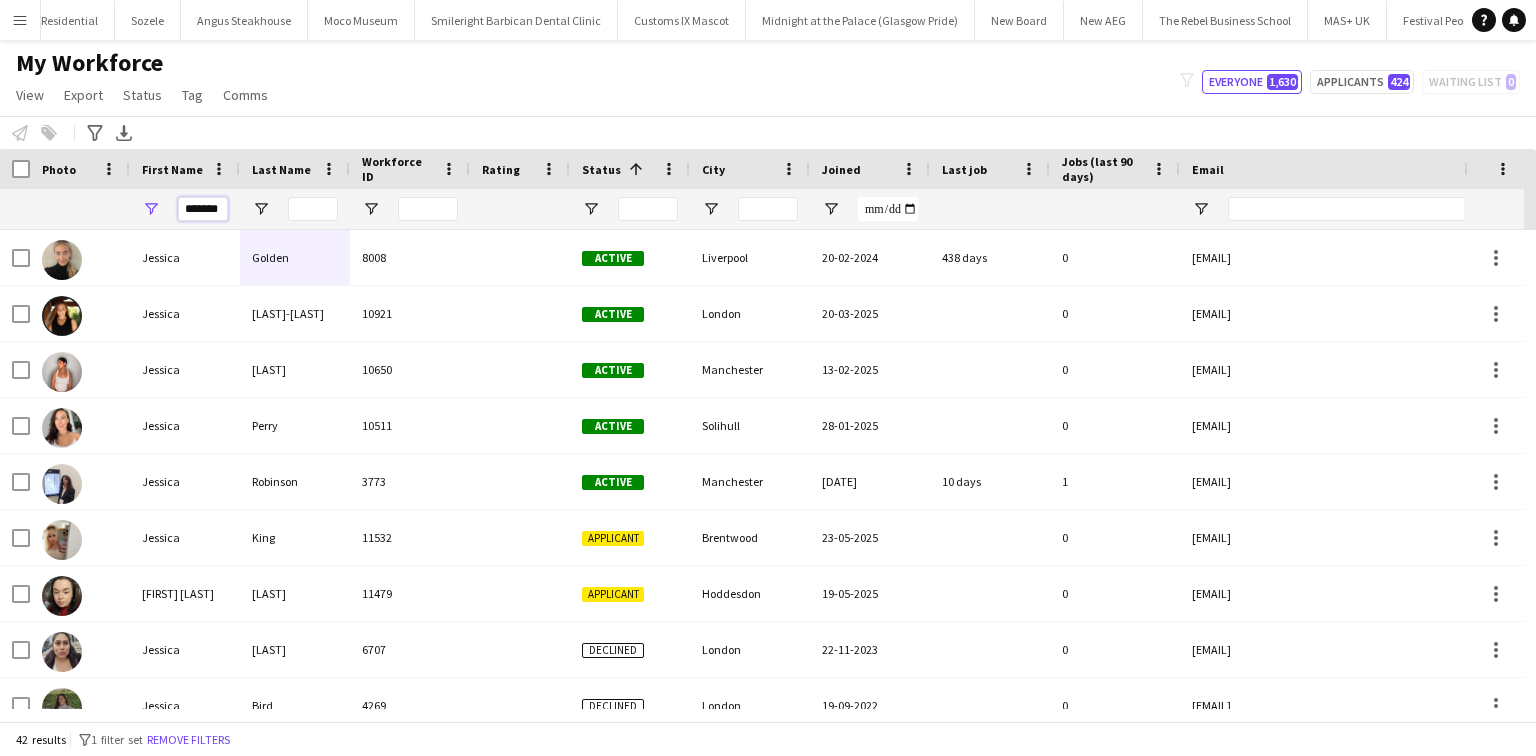click on "*******" at bounding box center (203, 209) 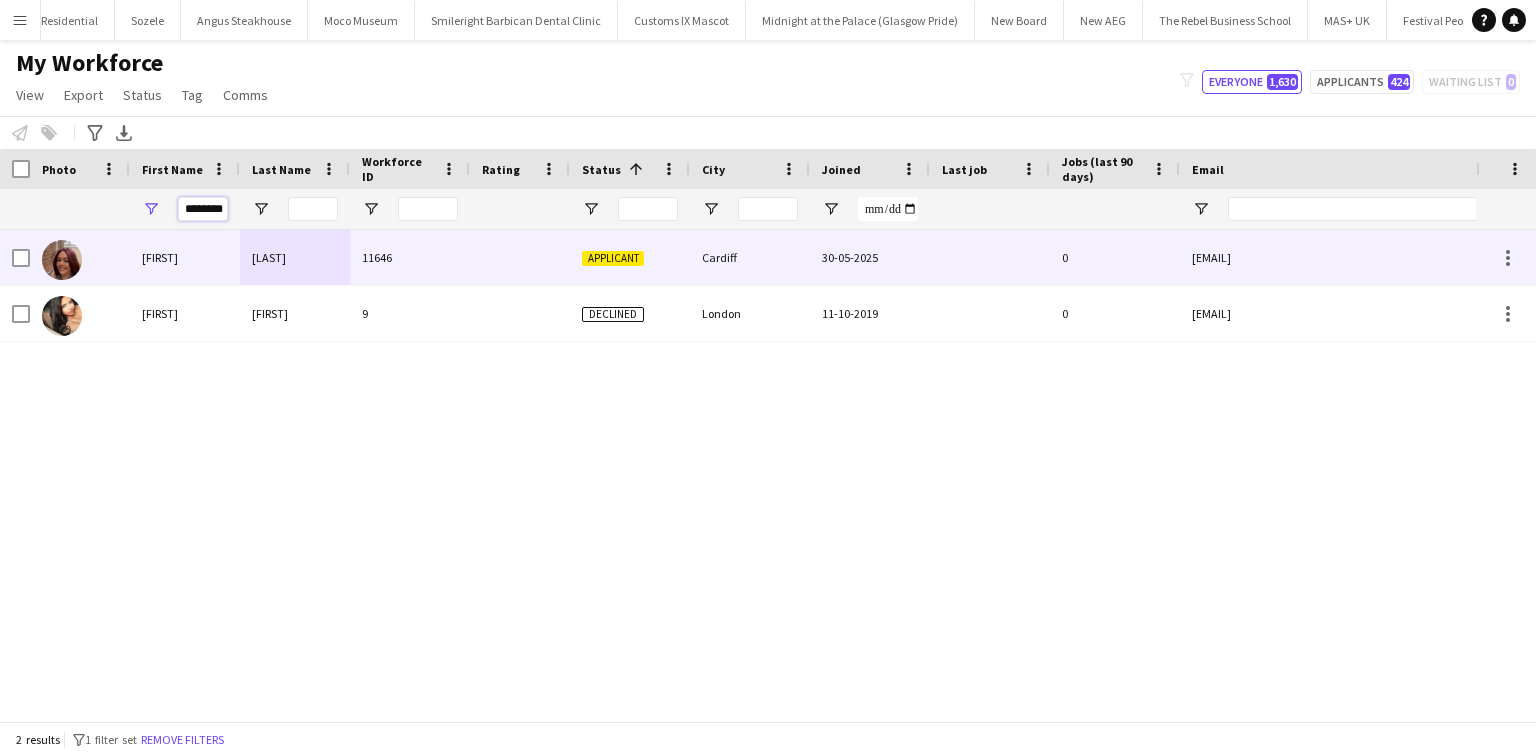 type on "********" 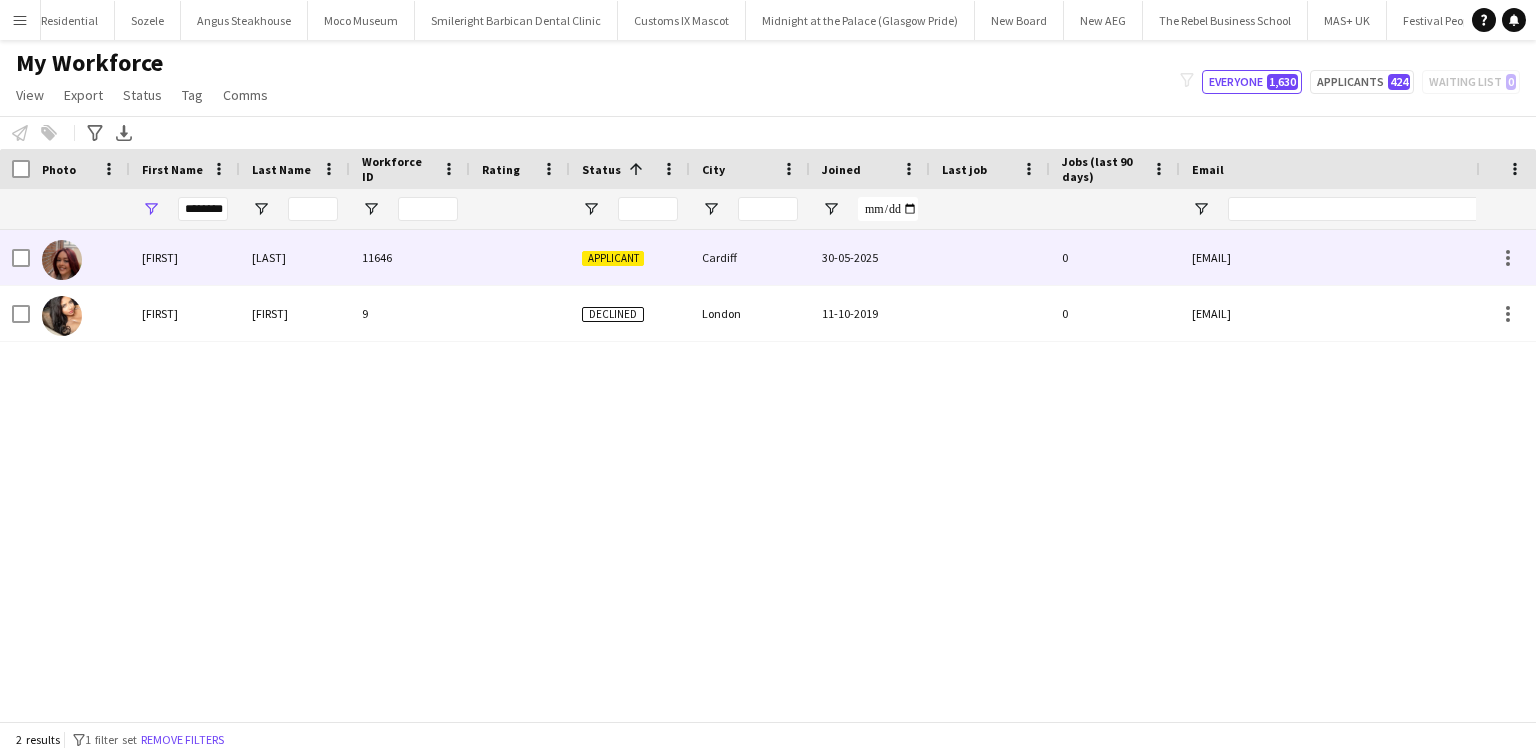 click on "Brain" at bounding box center (295, 257) 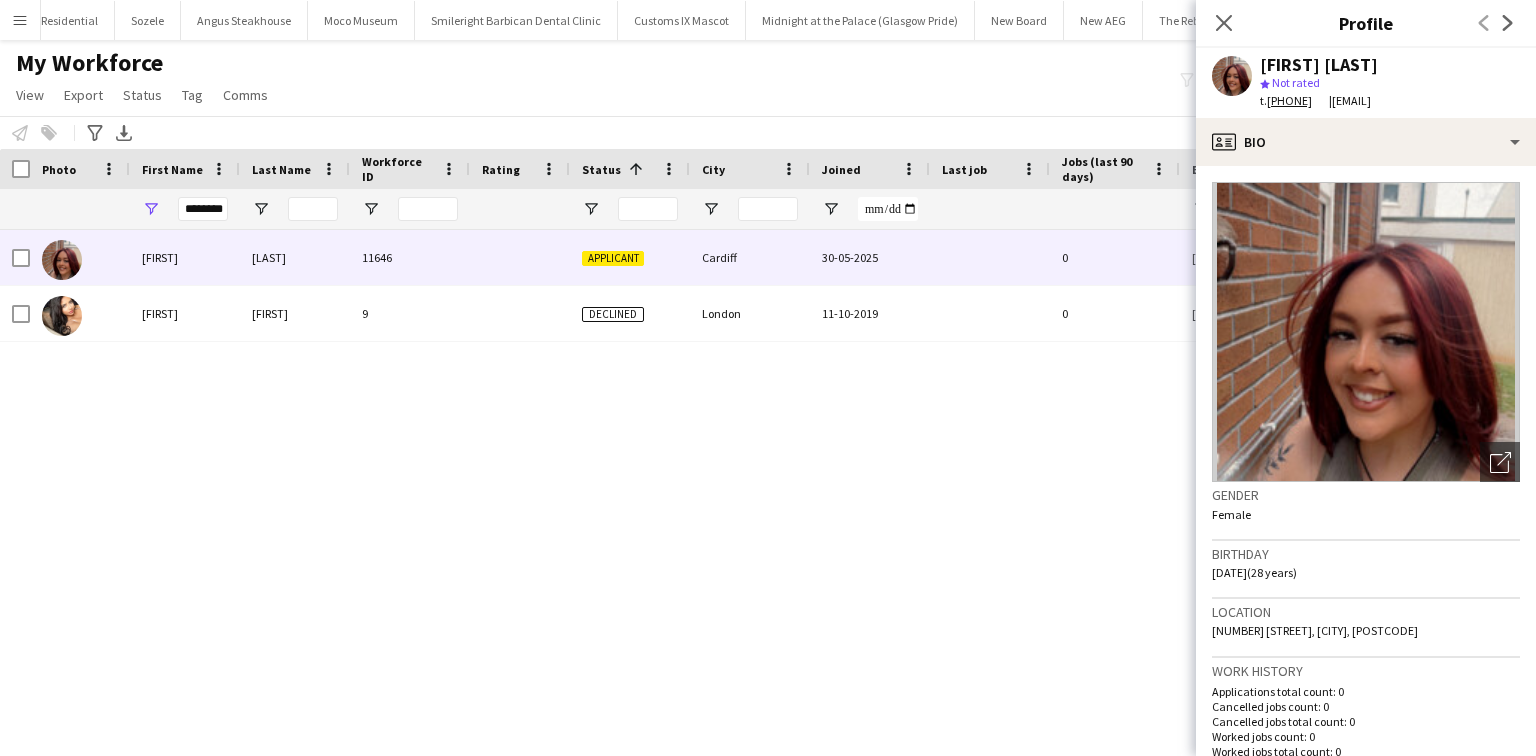 scroll, scrollTop: 0, scrollLeft: 0, axis: both 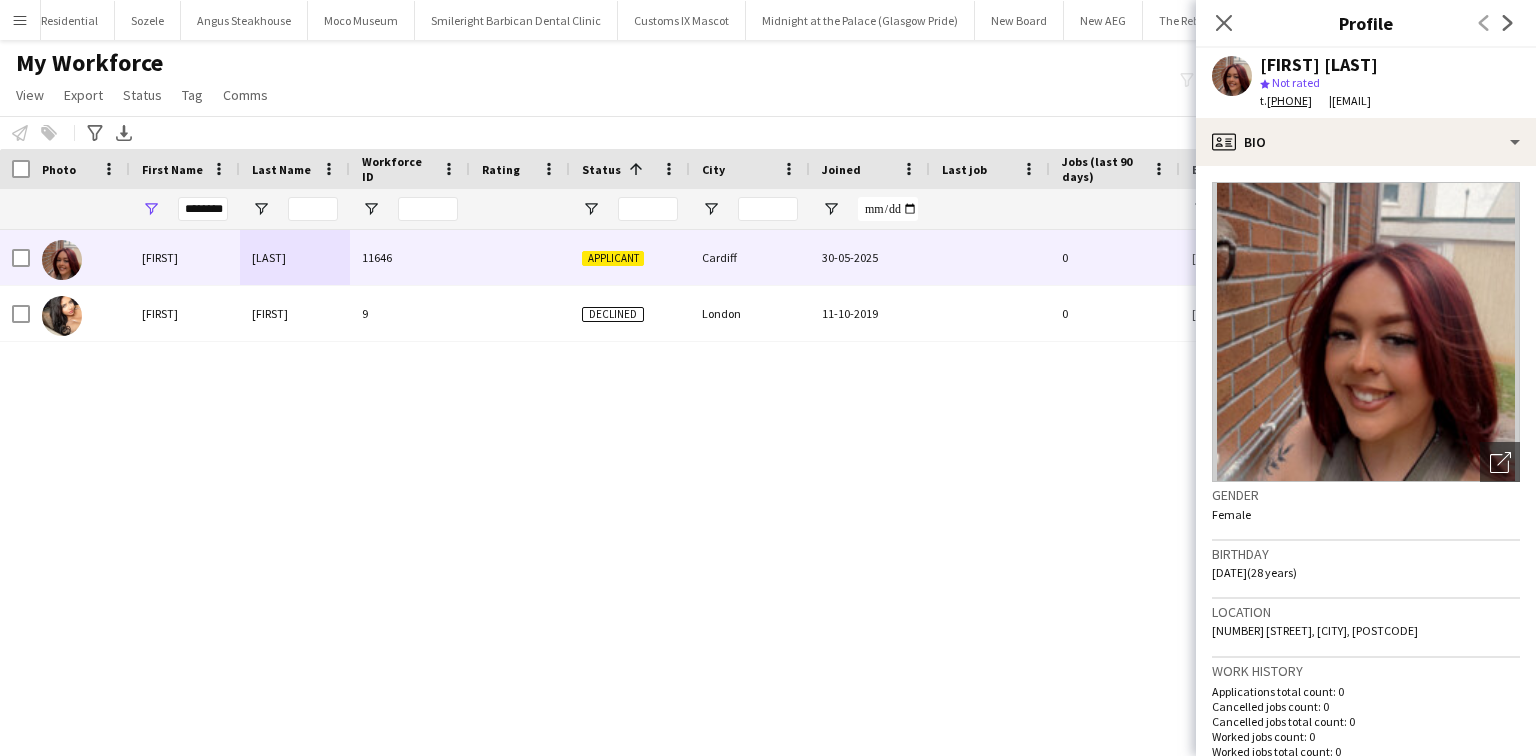 drag, startPoint x: 1268, startPoint y: 96, endPoint x: 1344, endPoint y: 104, distance: 76.41989 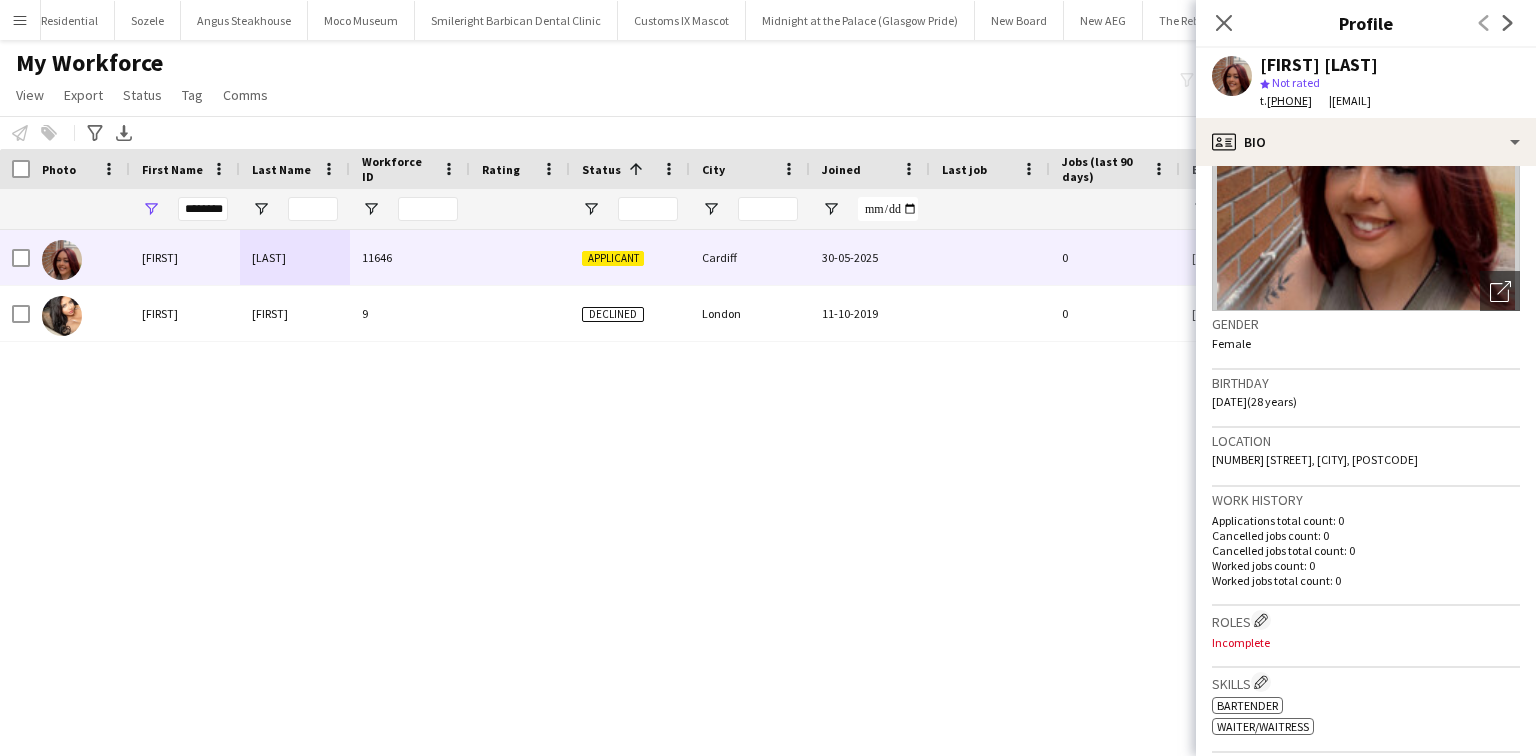 scroll, scrollTop: 240, scrollLeft: 0, axis: vertical 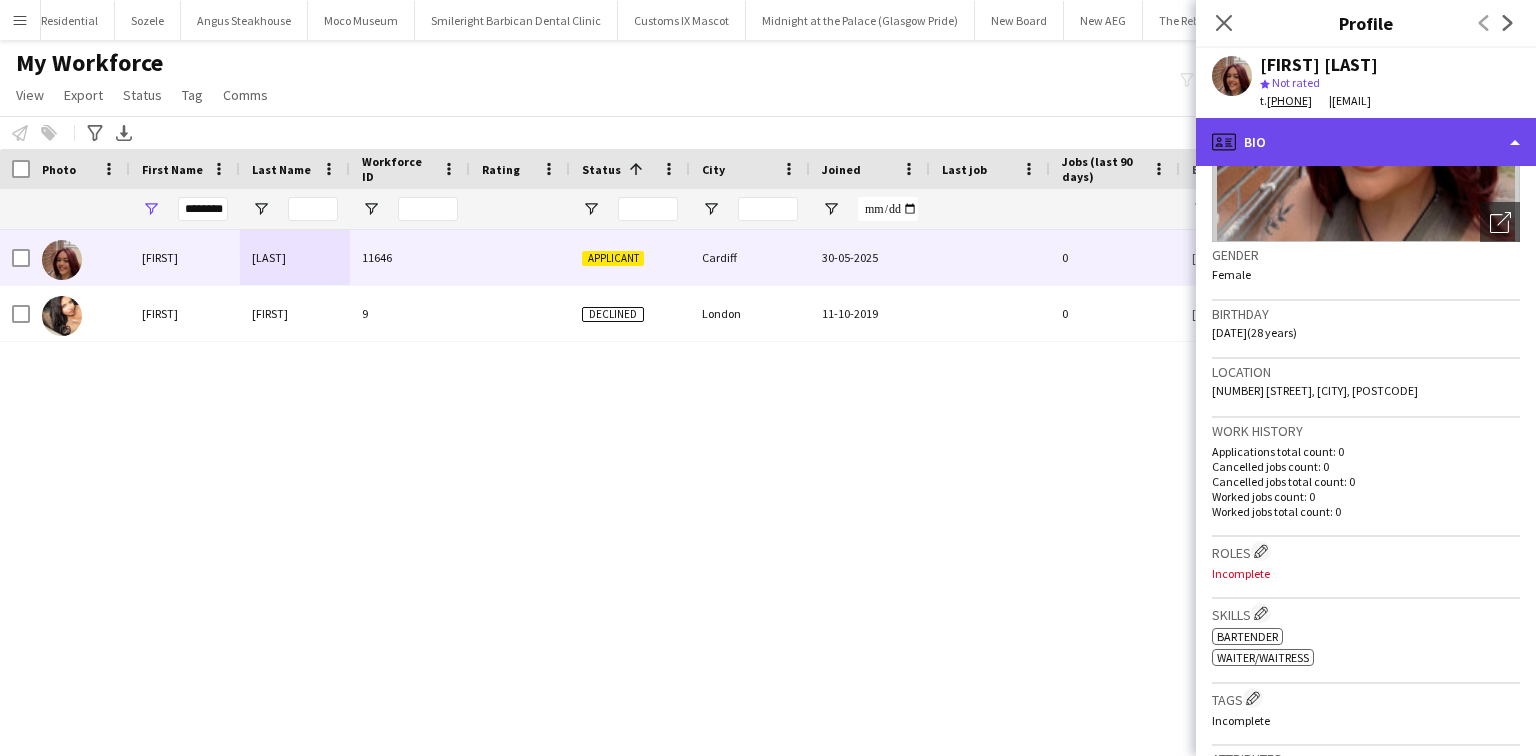 click on "profile
Bio" 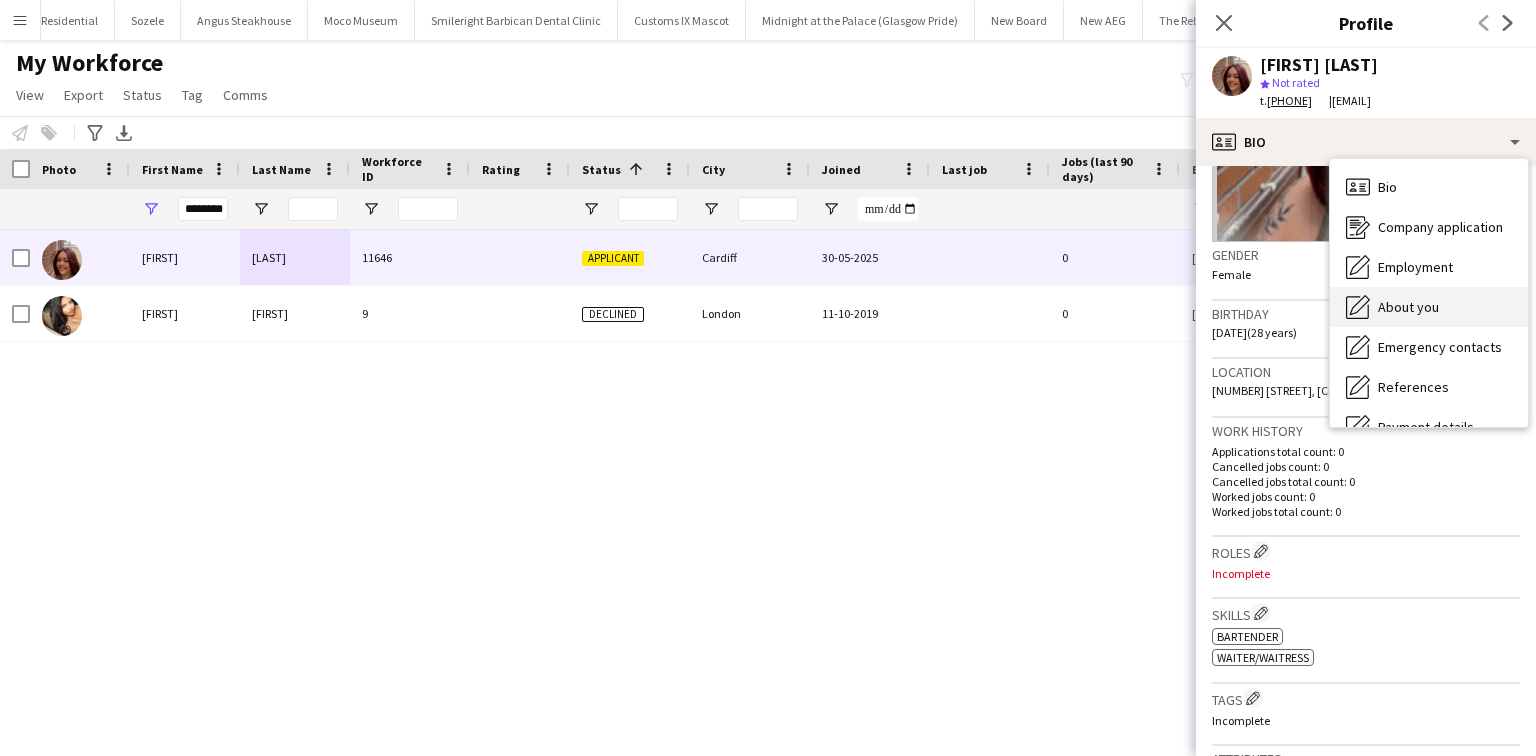 click on "About you
About you" at bounding box center (1429, 307) 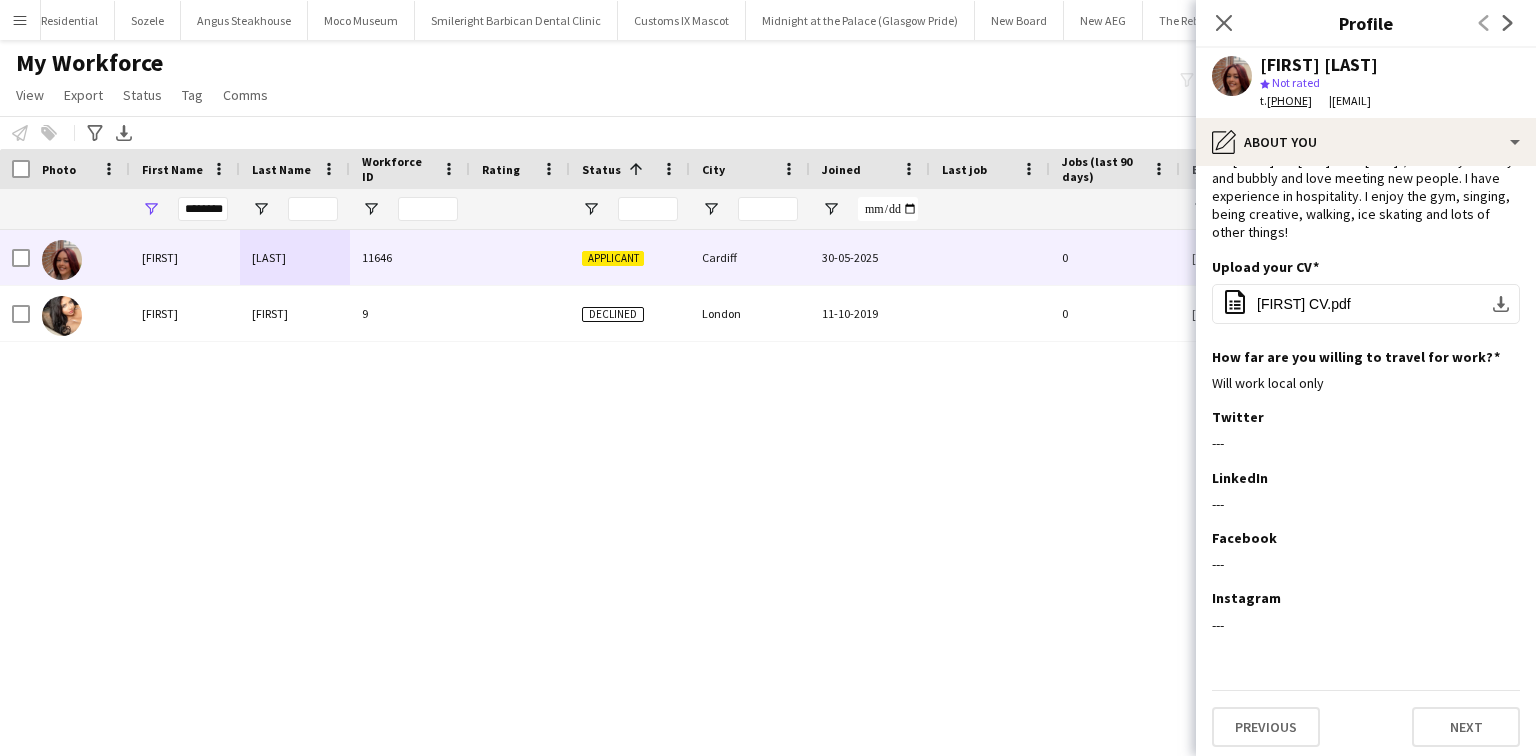 scroll, scrollTop: 64, scrollLeft: 0, axis: vertical 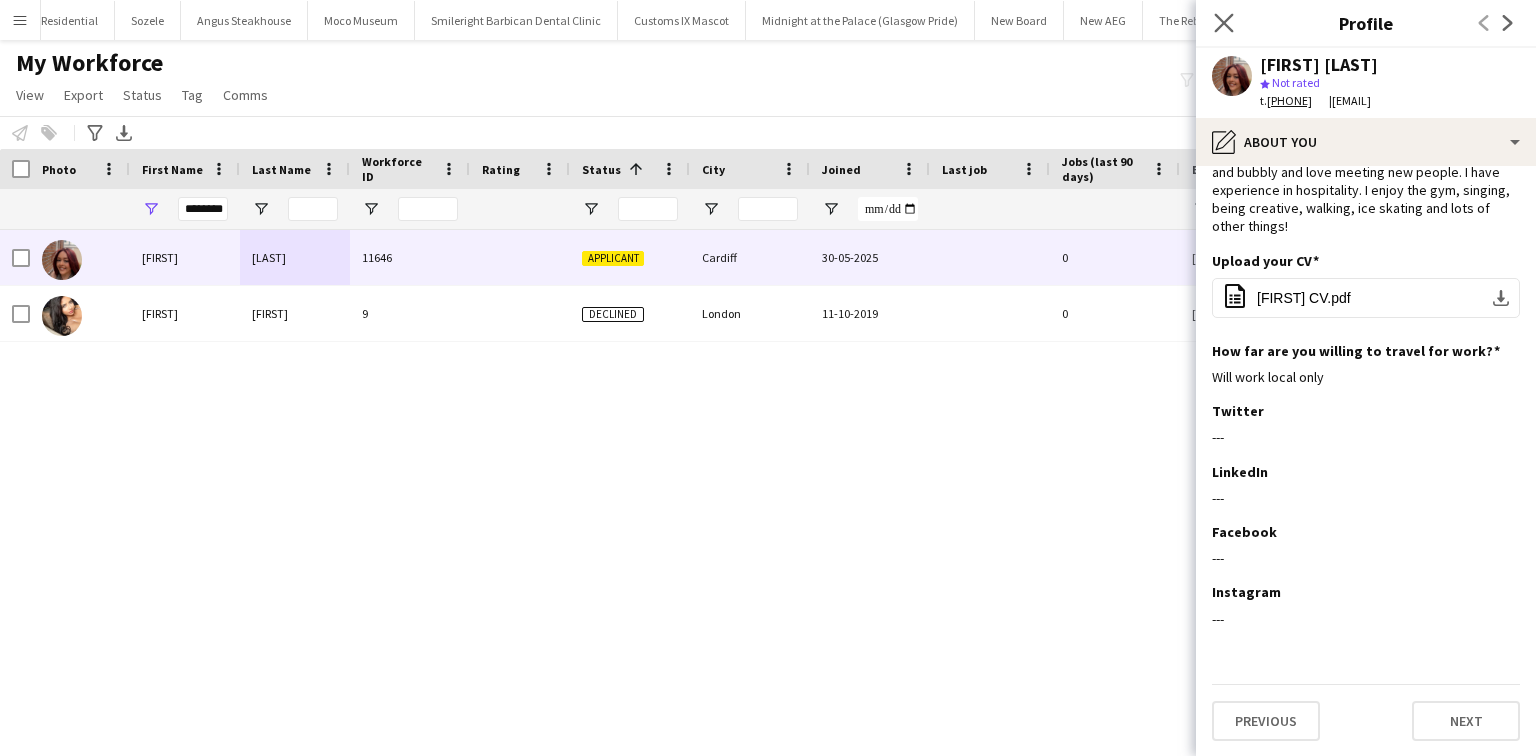drag, startPoint x: 1224, startPoint y: 24, endPoint x: 1212, endPoint y: 28, distance: 12.649111 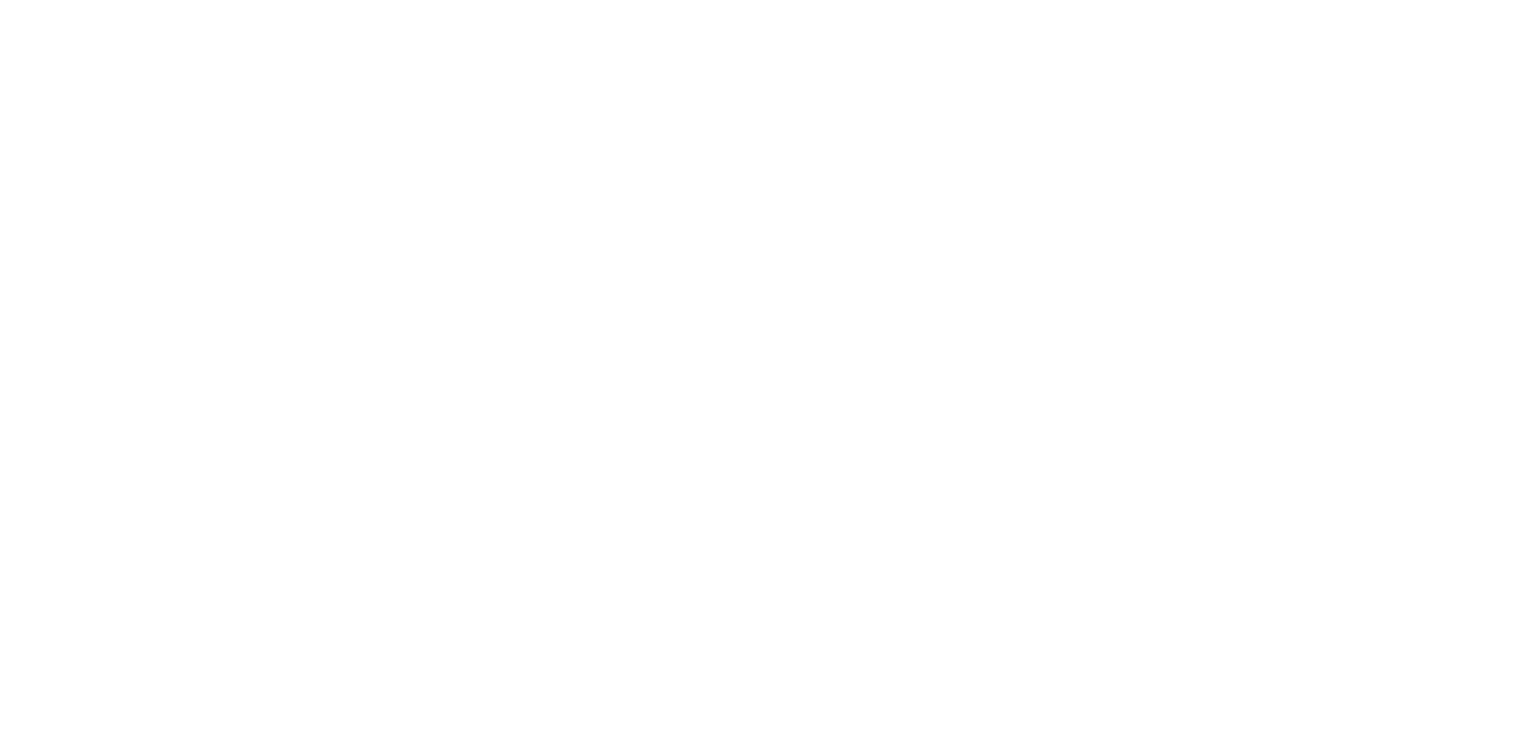 scroll, scrollTop: 0, scrollLeft: 0, axis: both 